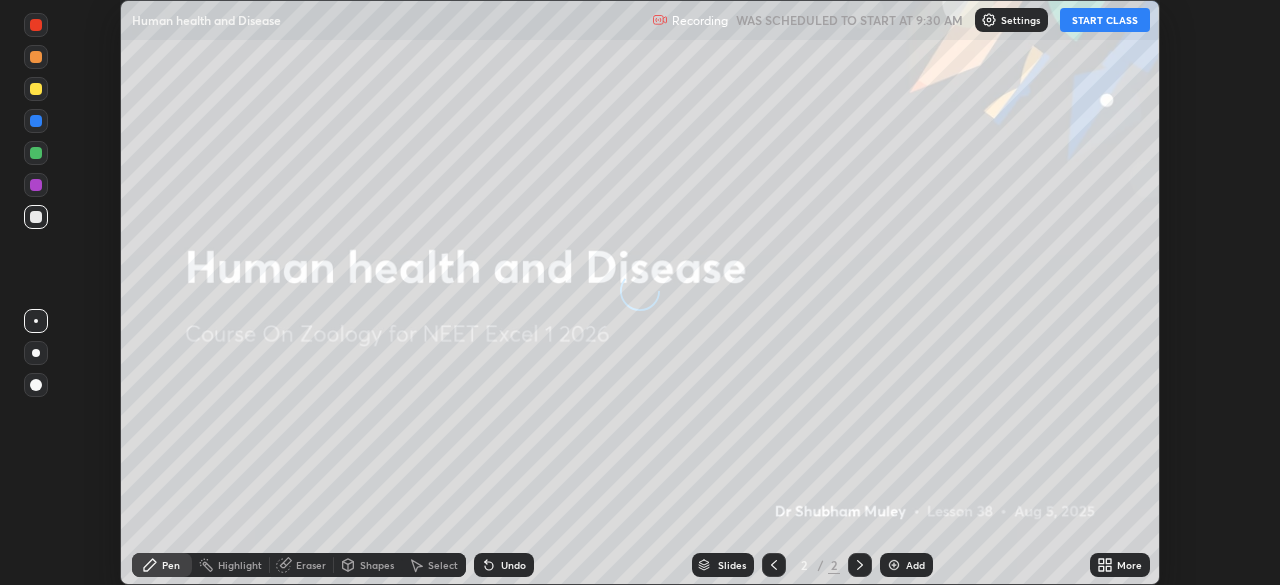 scroll, scrollTop: 0, scrollLeft: 0, axis: both 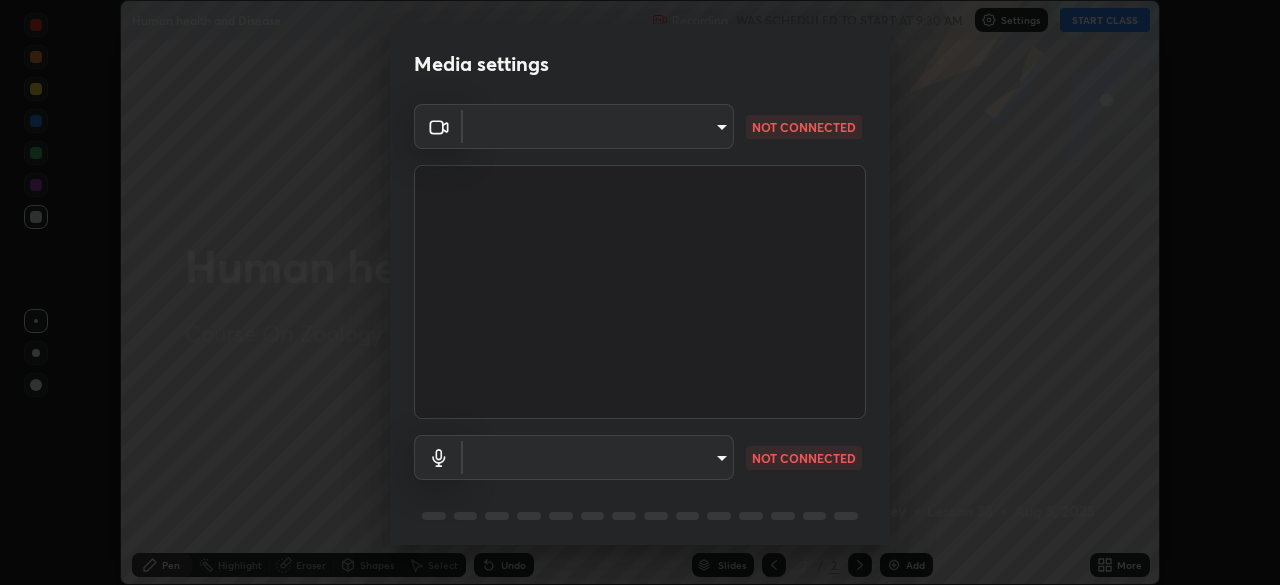 type on "ca2a7f33afe0fd030c916fdd2ec90d924ab41553388ee536aa1d754fc76036d0" 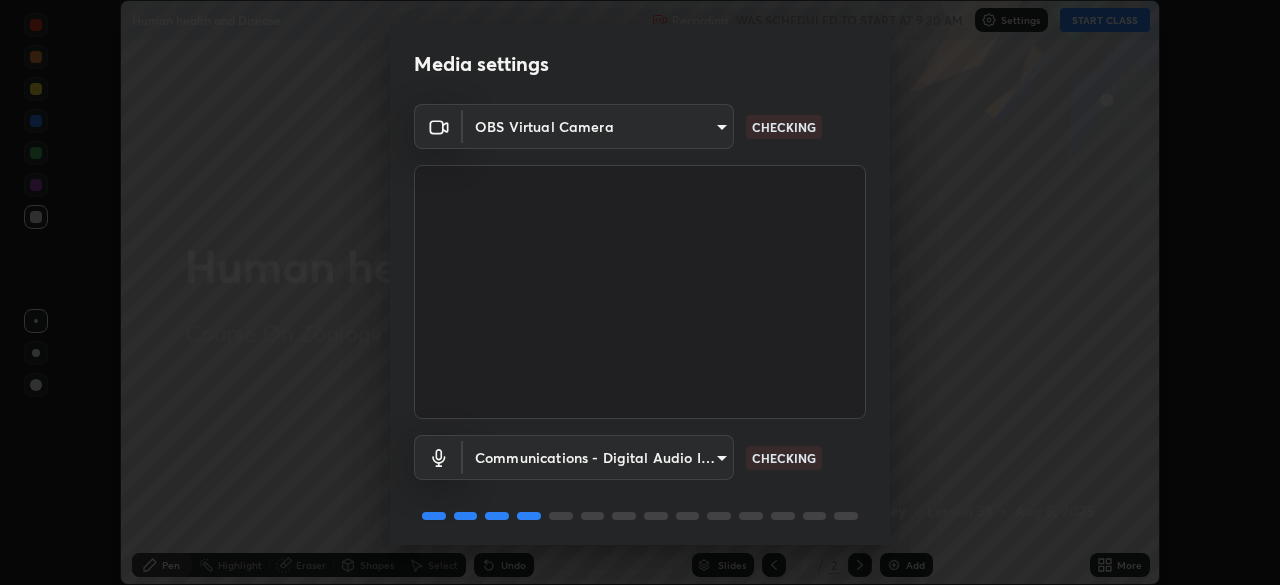 scroll, scrollTop: 71, scrollLeft: 0, axis: vertical 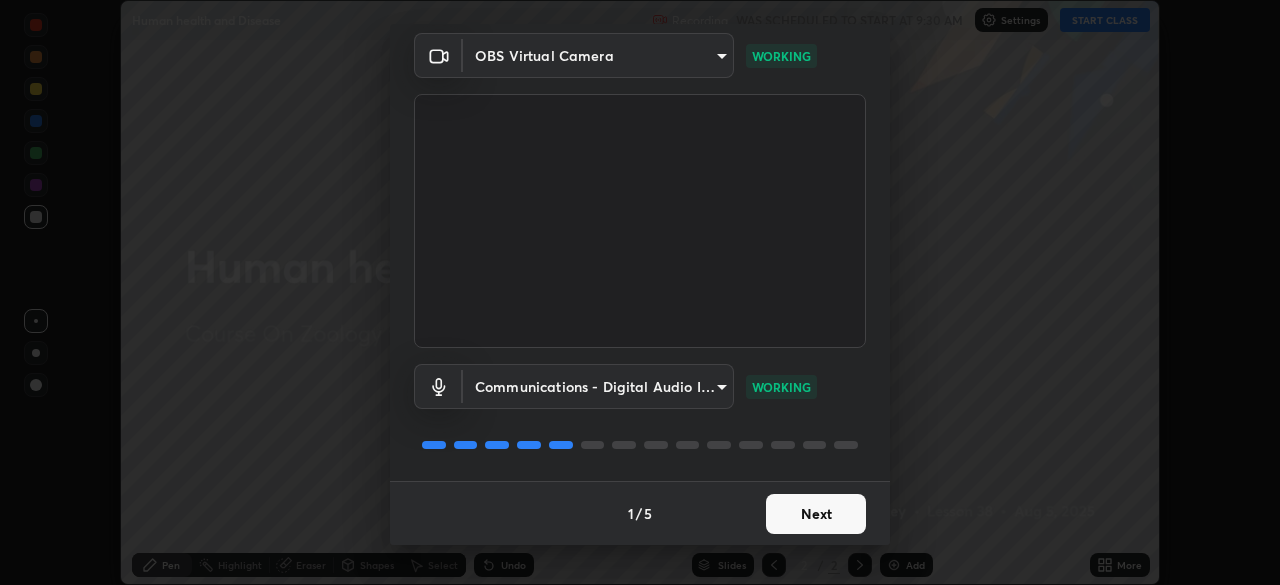 click on "Next" at bounding box center (816, 514) 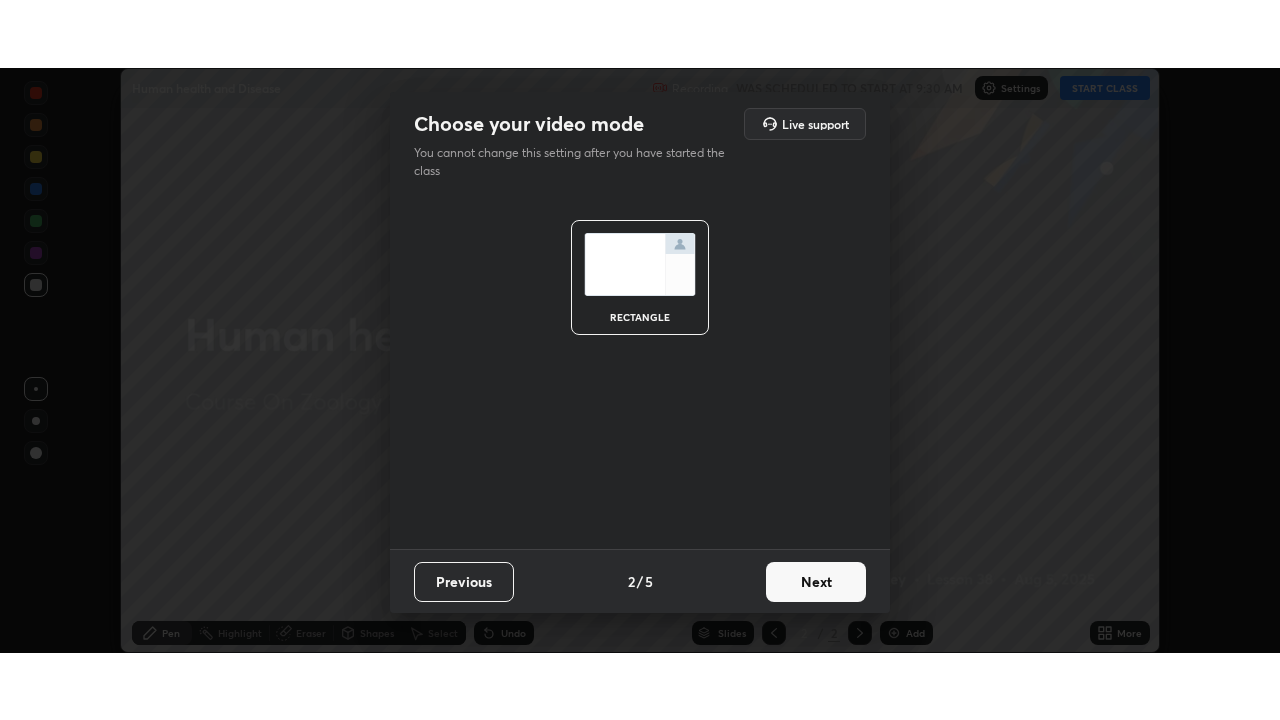 scroll, scrollTop: 0, scrollLeft: 0, axis: both 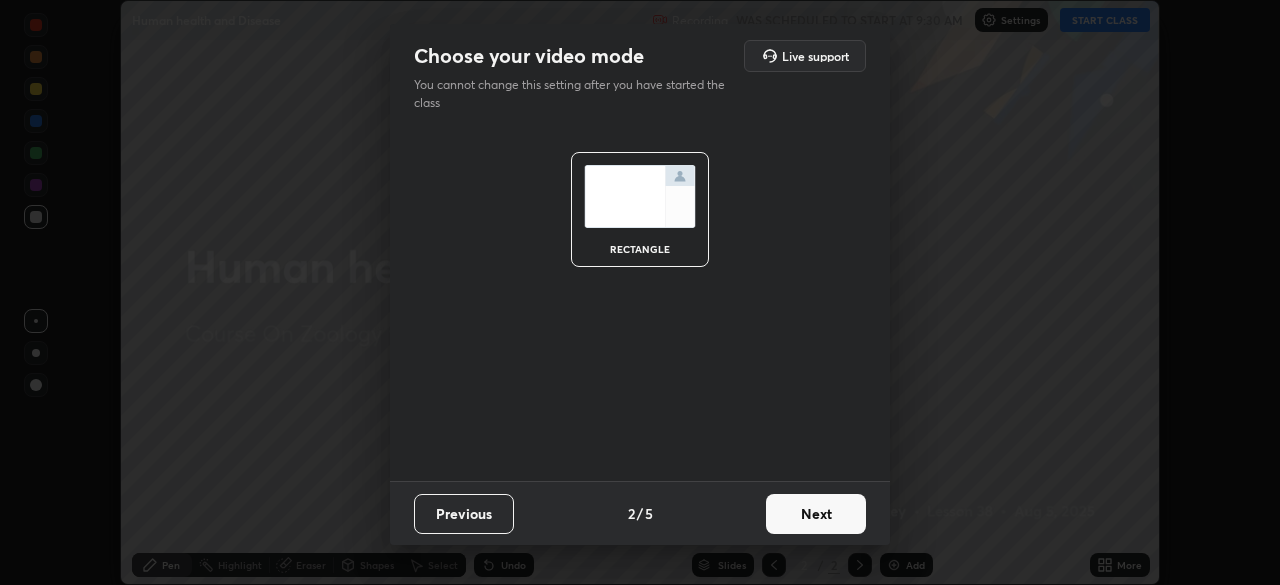click on "Next" at bounding box center [816, 514] 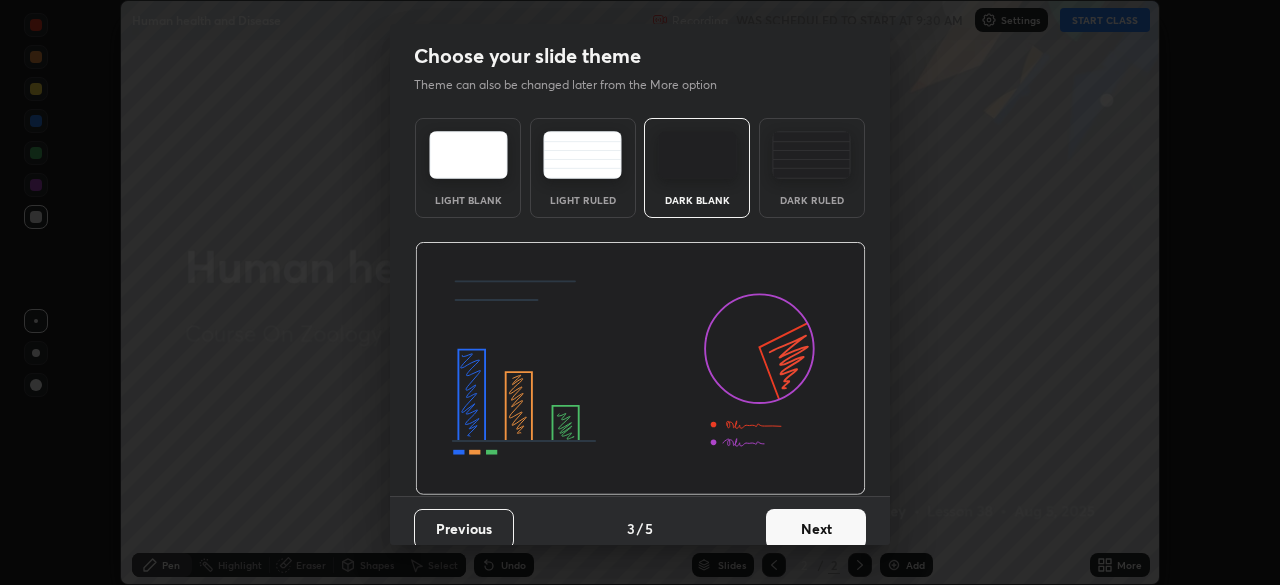 click on "Next" at bounding box center (816, 529) 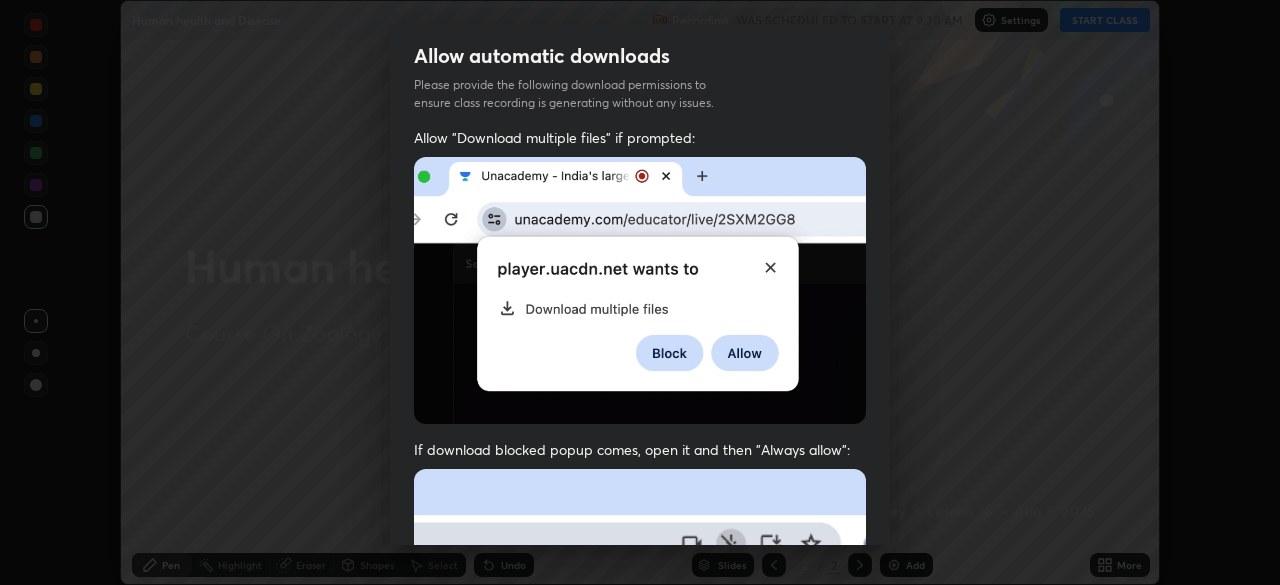 click on "Previous 5 / 5 Done" at bounding box center [640, 1002] 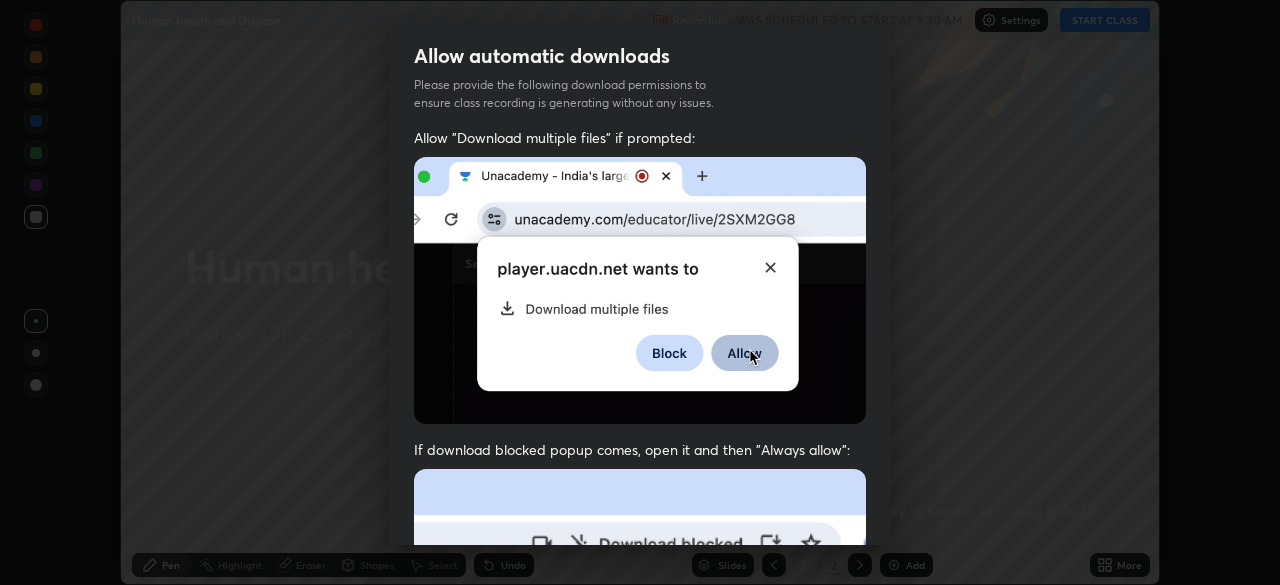 click at bounding box center [426, 934] 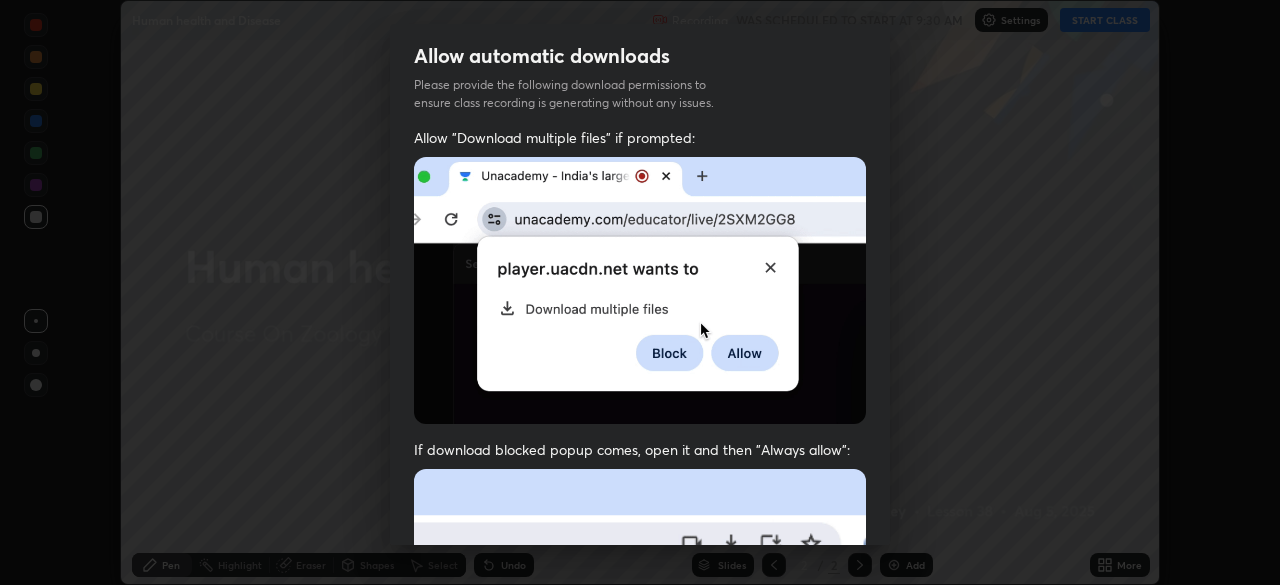 click on "Done" at bounding box center (816, 1003) 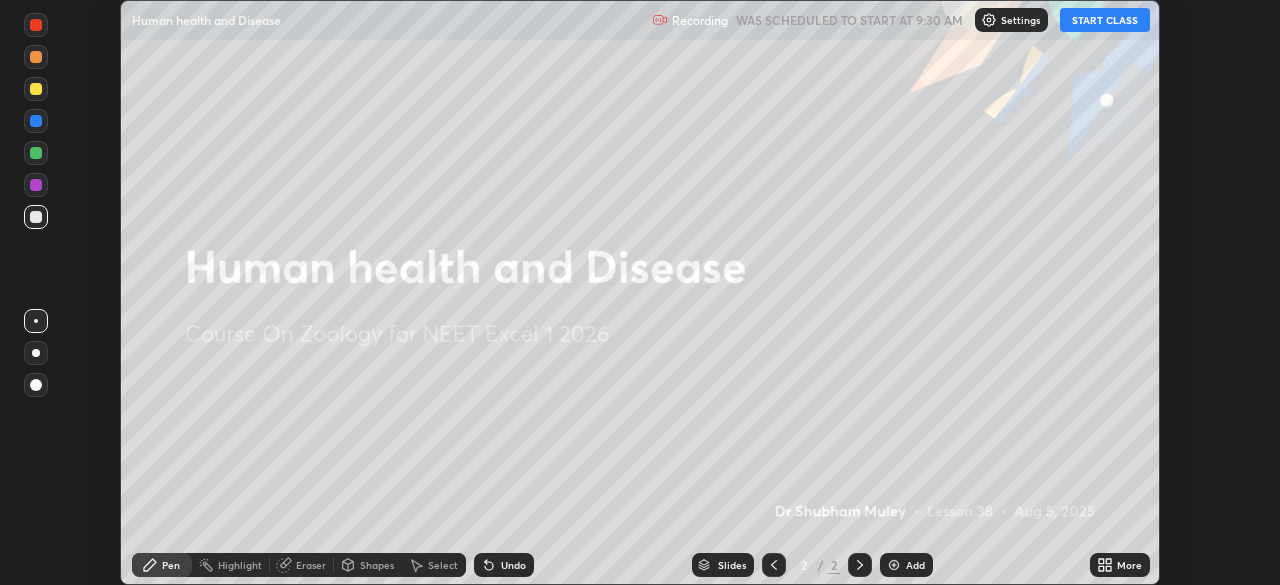 click on "START CLASS" at bounding box center (1105, 20) 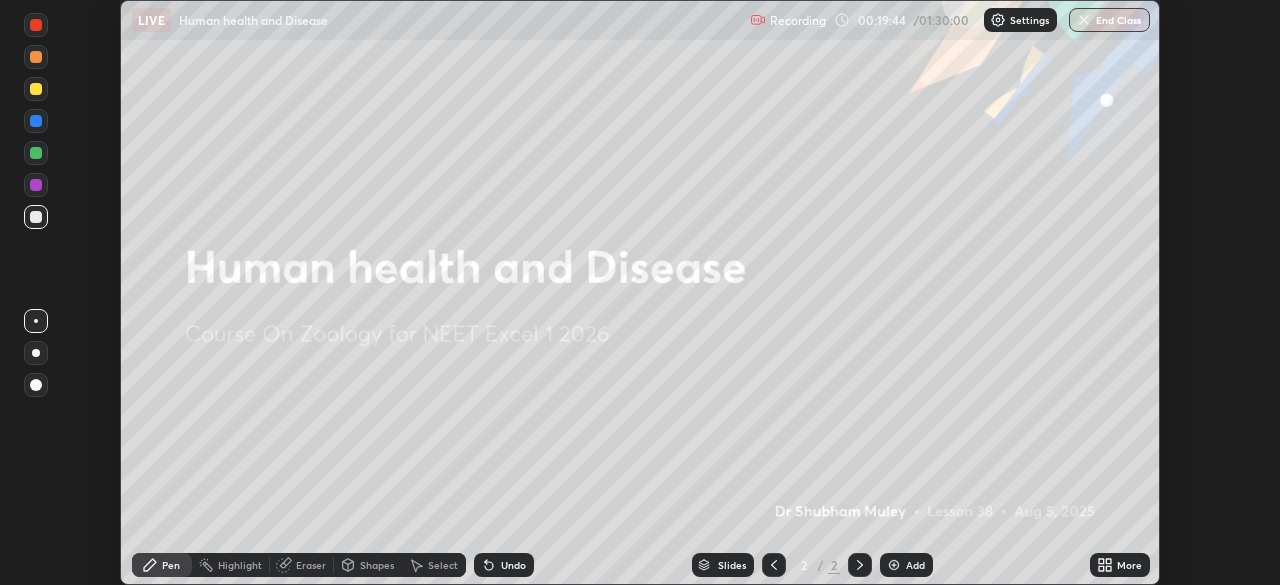 click 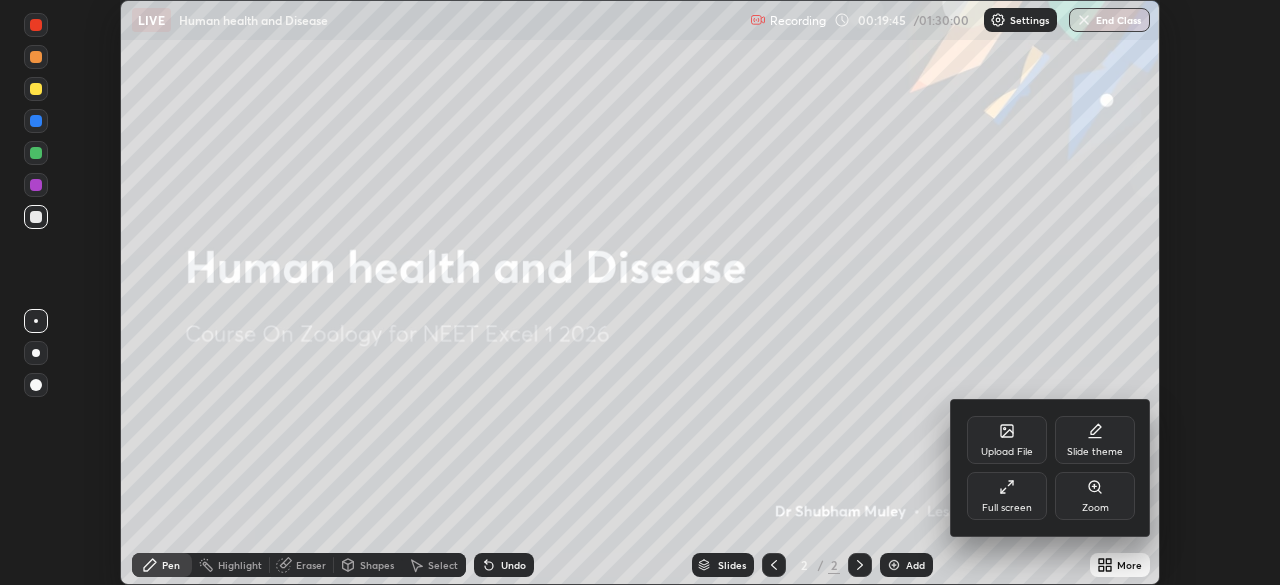 click on "Upload File" at bounding box center (1007, 440) 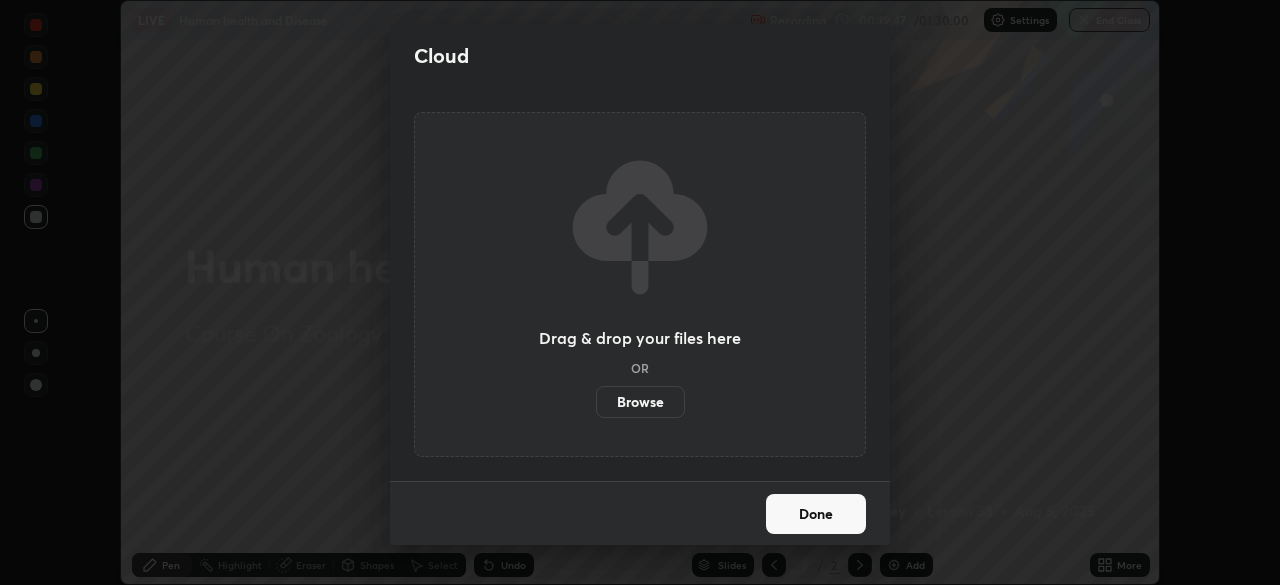 click on "Browse" at bounding box center (640, 402) 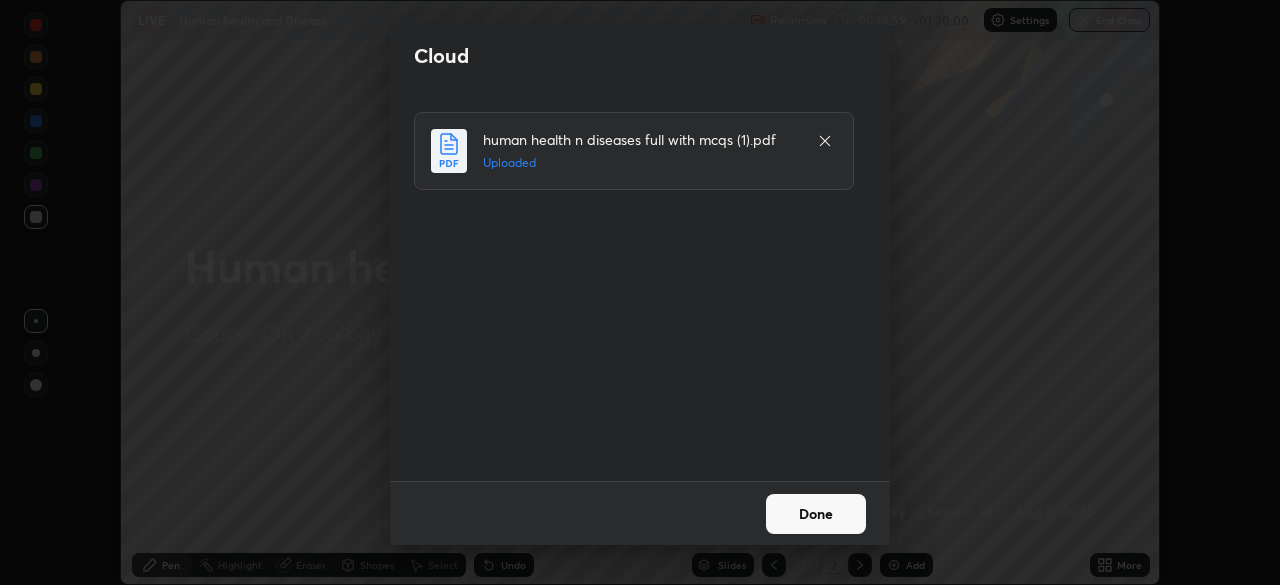 click on "Done" at bounding box center [816, 514] 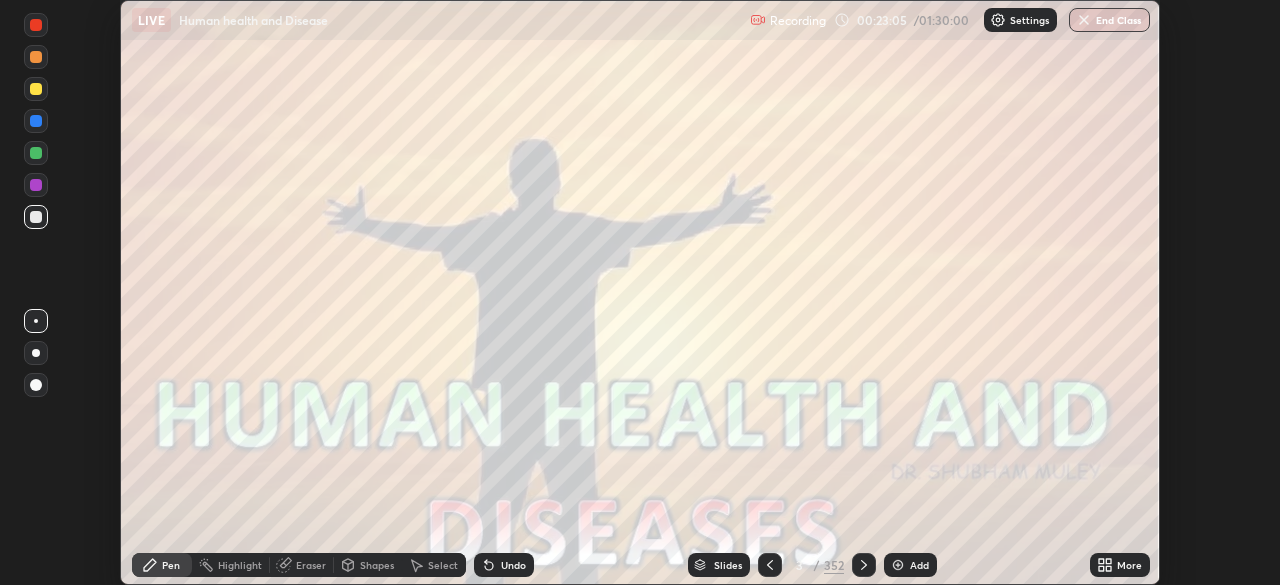 click on "More" at bounding box center [1120, 565] 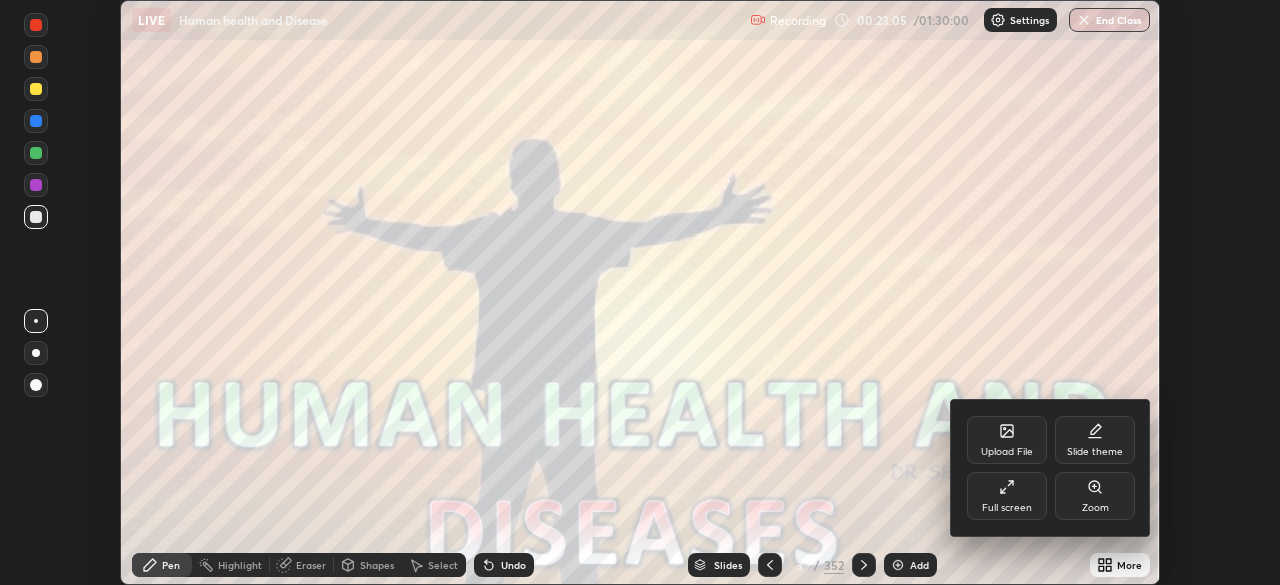 click on "Full screen" at bounding box center [1007, 496] 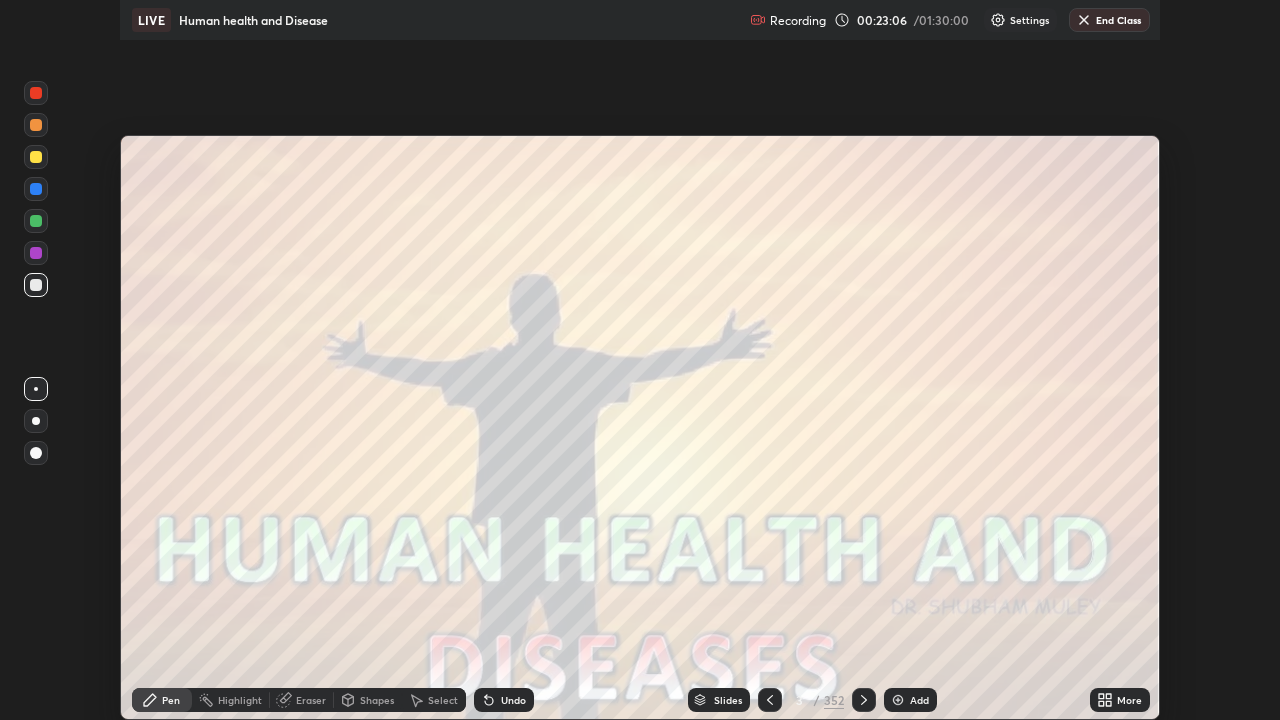 scroll, scrollTop: 99280, scrollLeft: 98720, axis: both 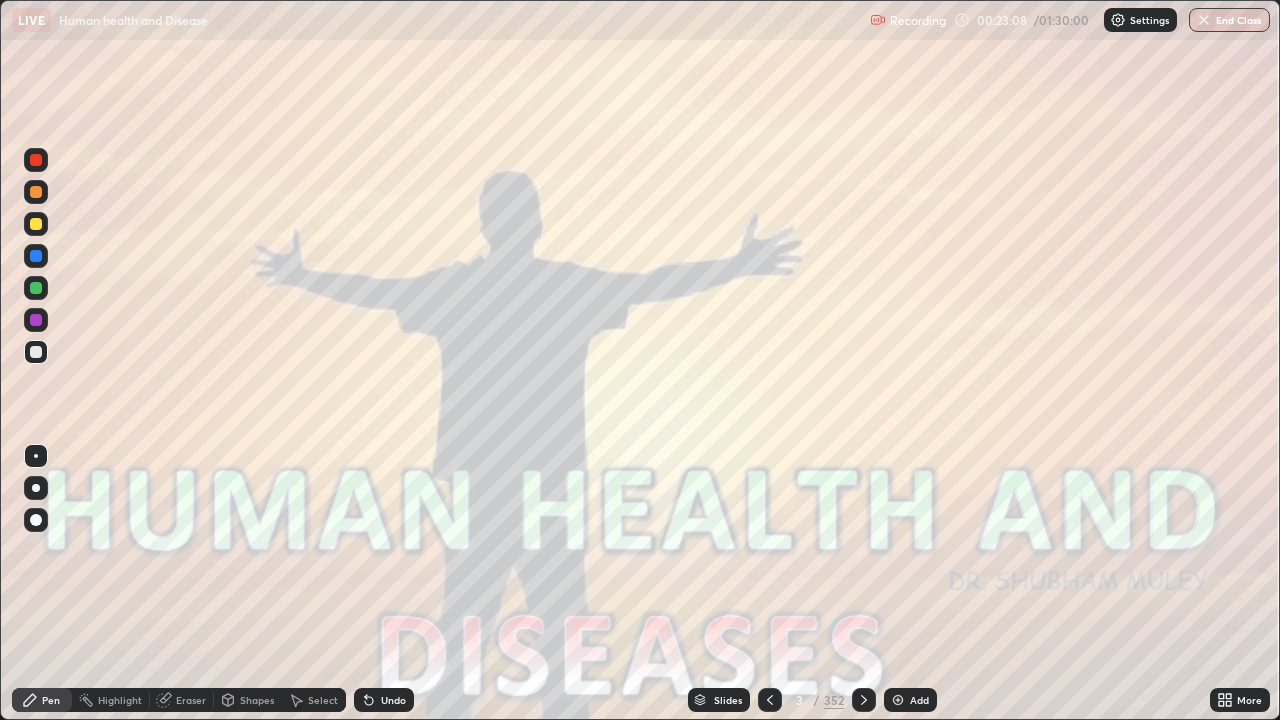 click on "Slides" at bounding box center [728, 700] 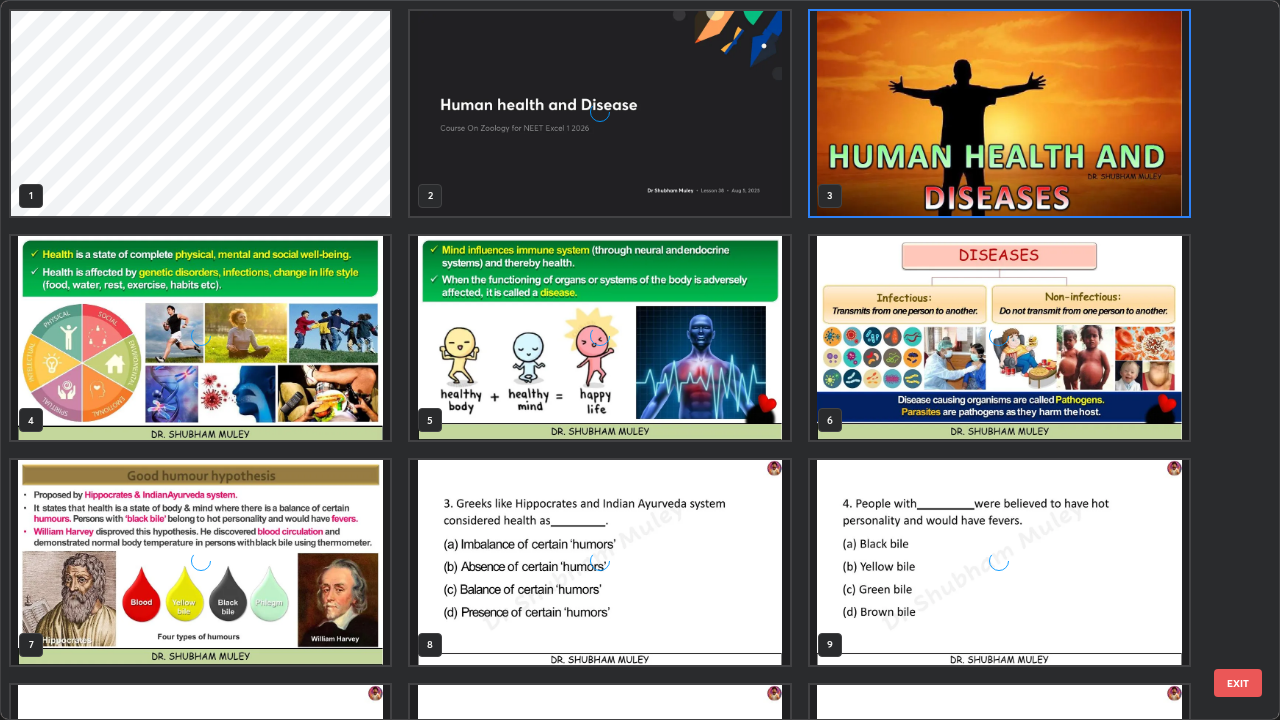 scroll, scrollTop: 7, scrollLeft: 11, axis: both 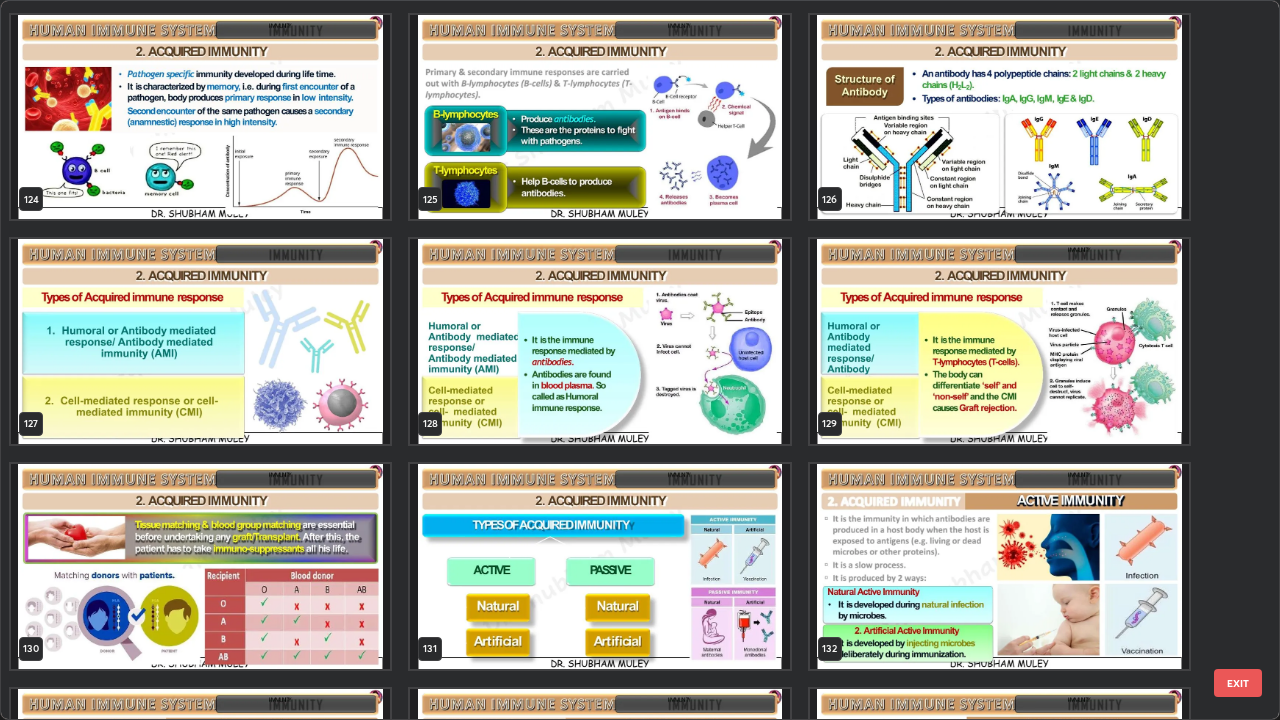 click at bounding box center (999, 117) 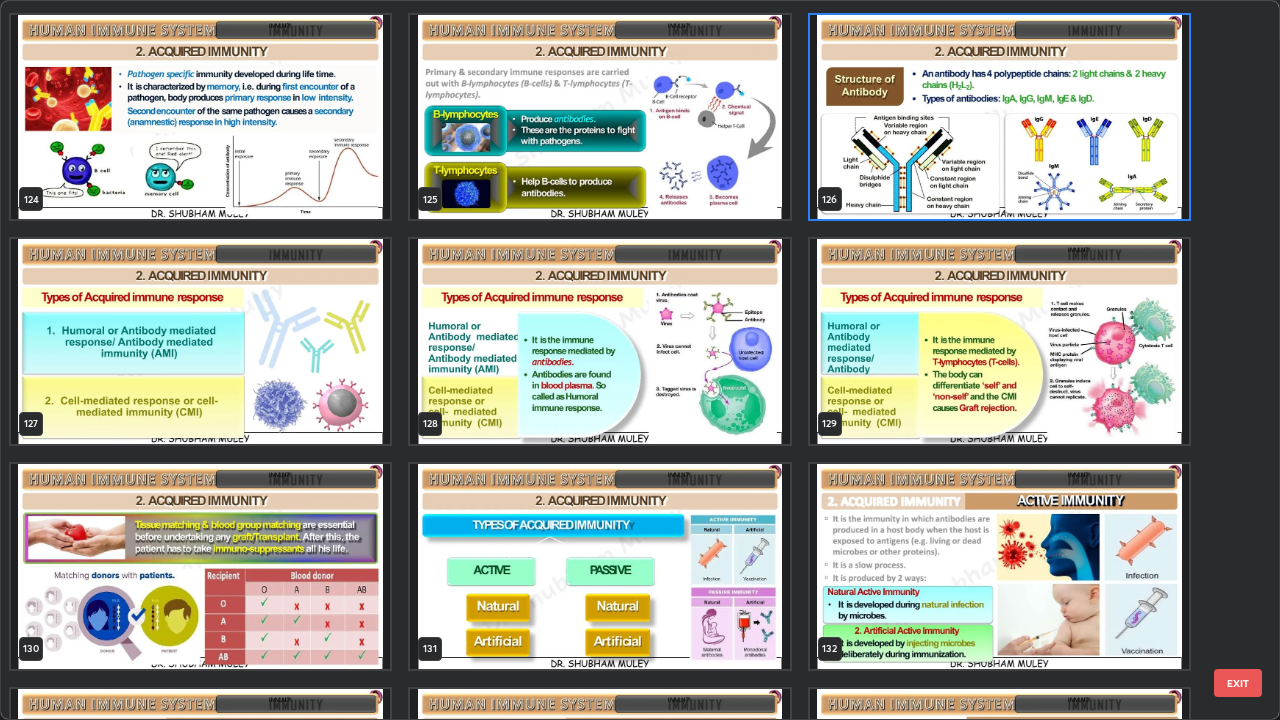 click at bounding box center [999, 117] 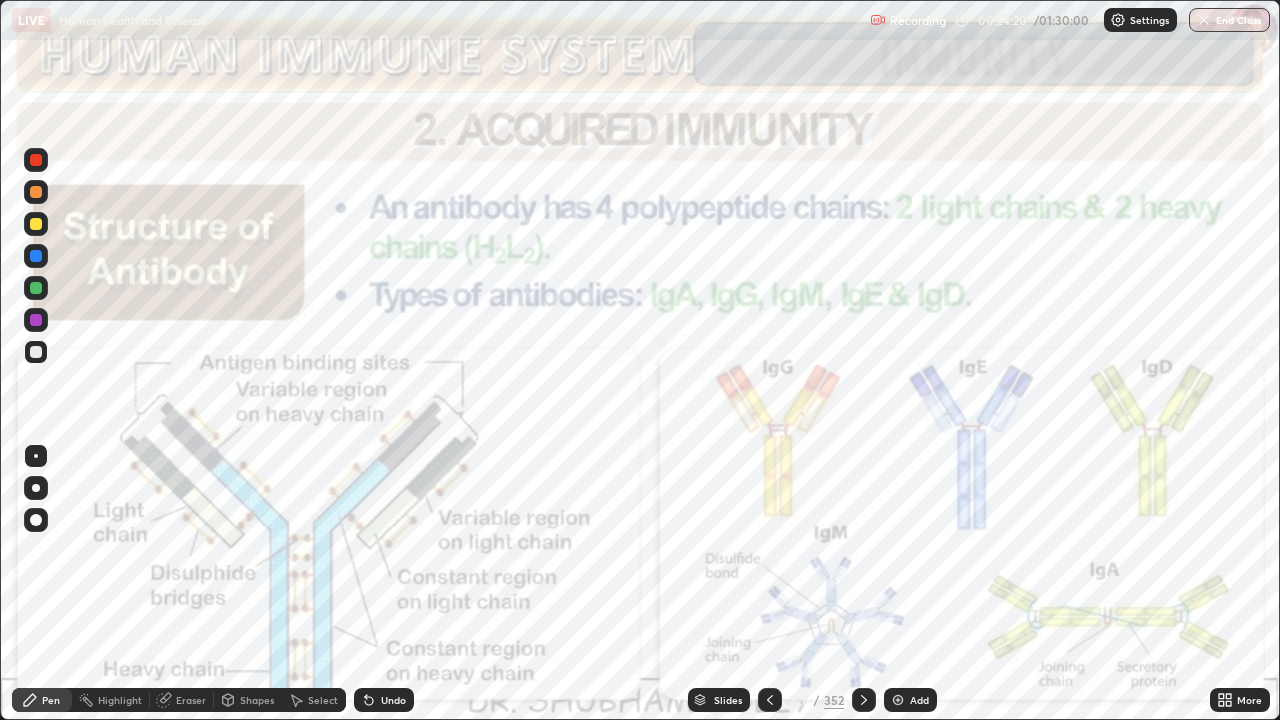 click 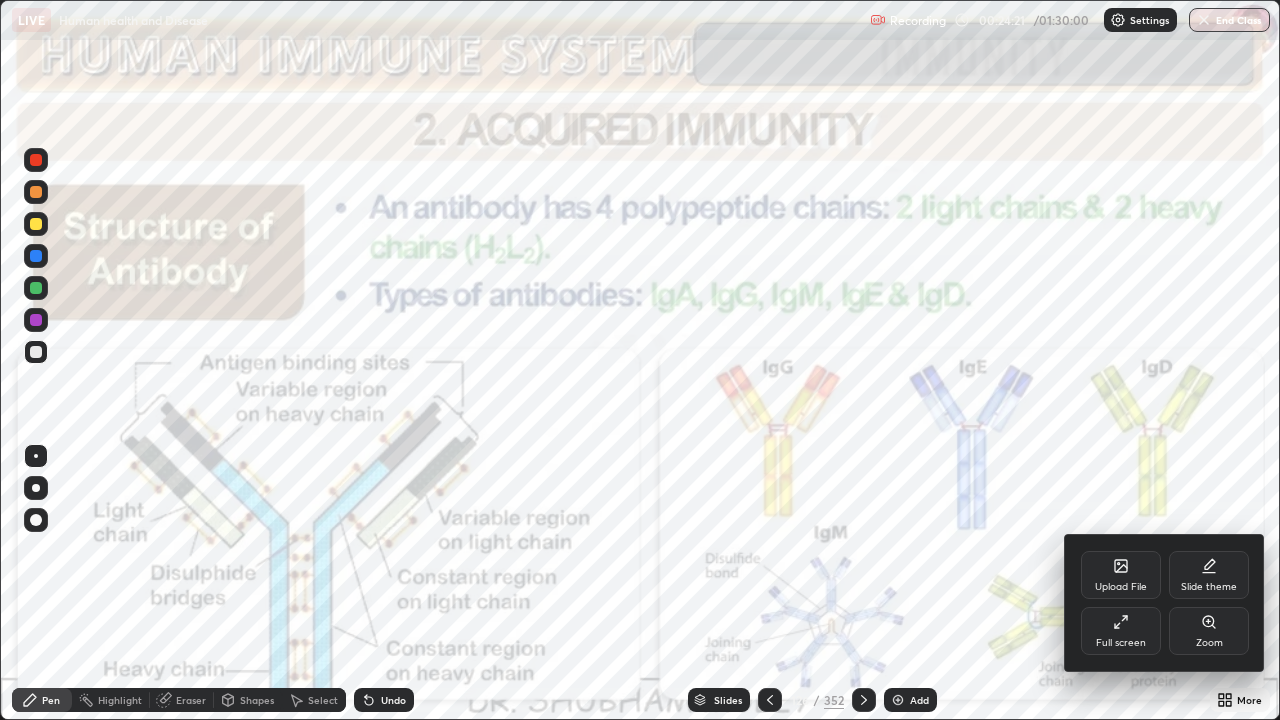 click on "Full screen" at bounding box center [1121, 631] 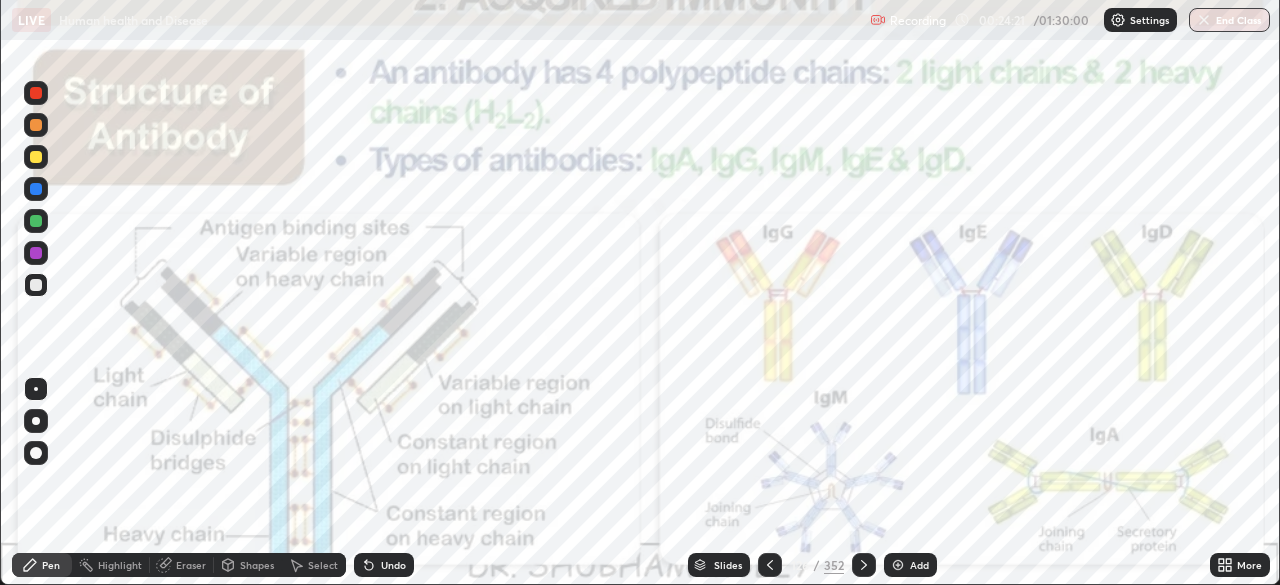 scroll, scrollTop: 585, scrollLeft: 1280, axis: both 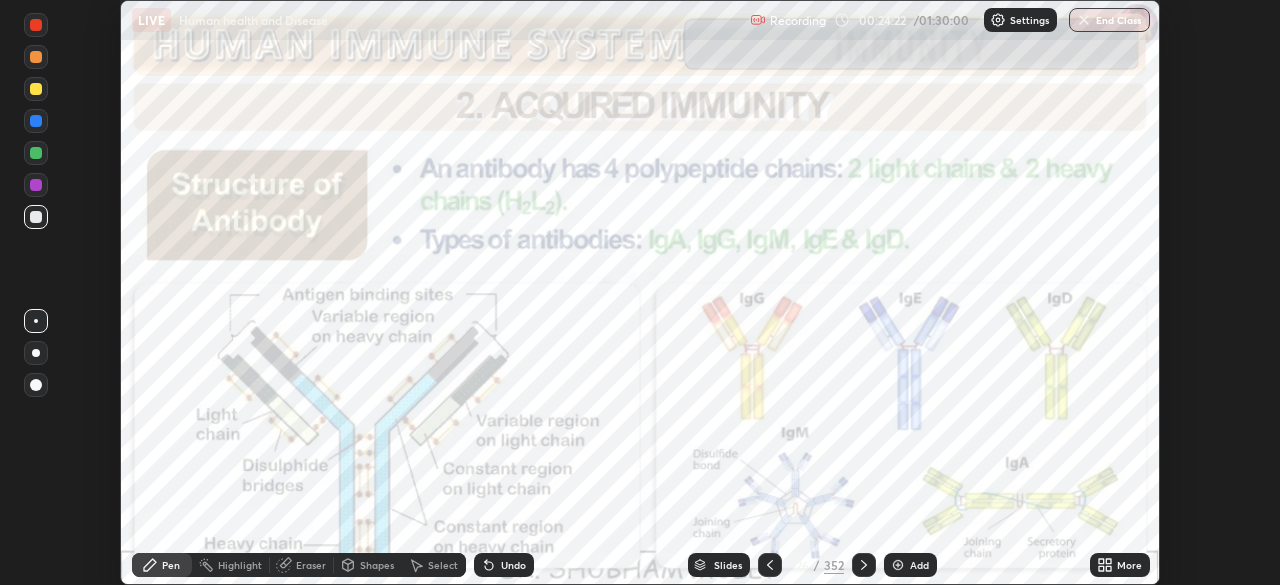 click 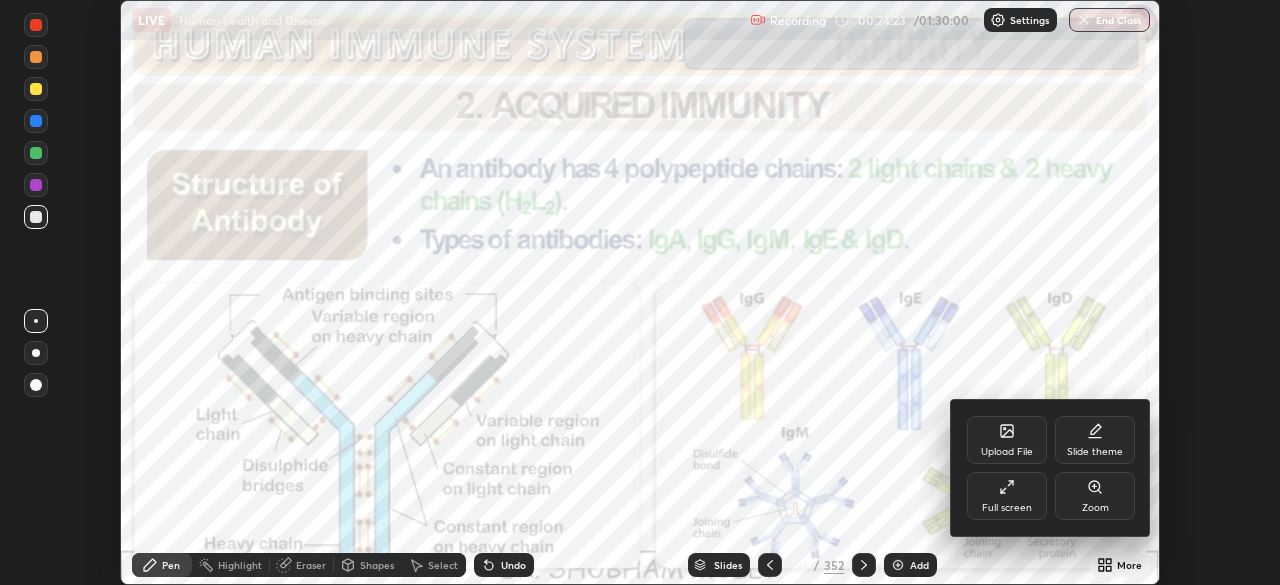 click on "Full screen" at bounding box center (1007, 508) 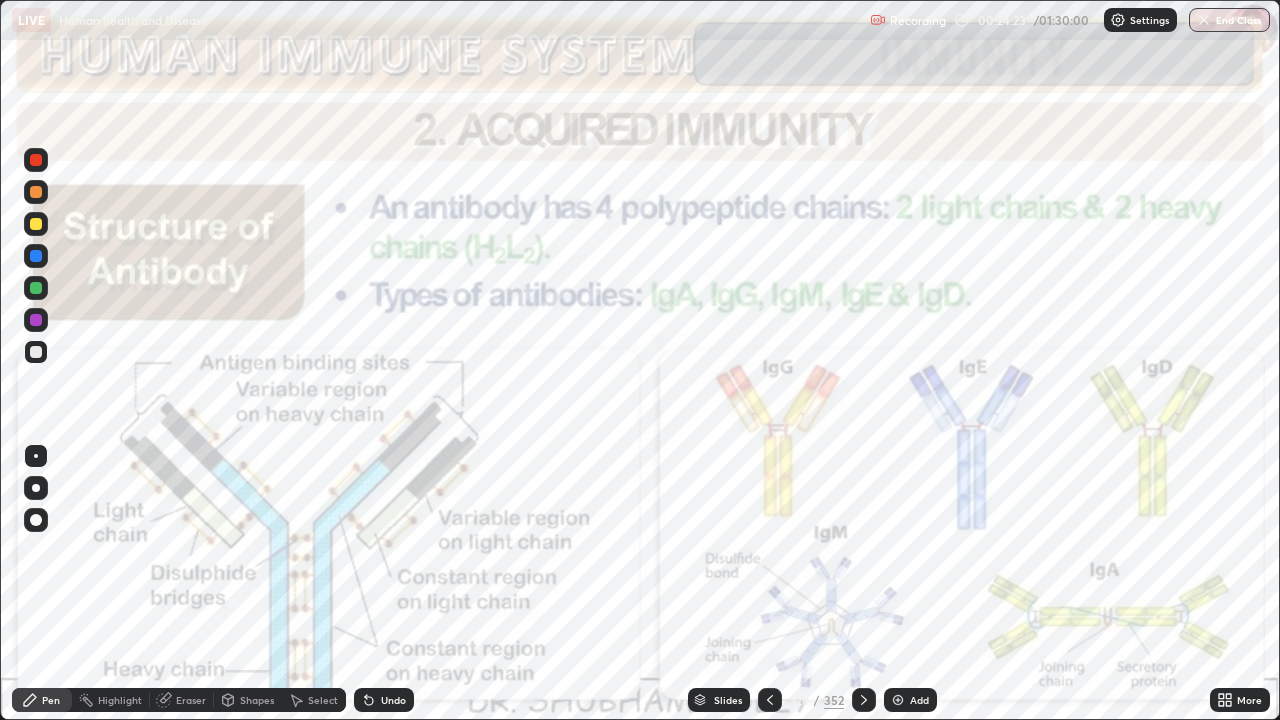 scroll, scrollTop: 99280, scrollLeft: 98720, axis: both 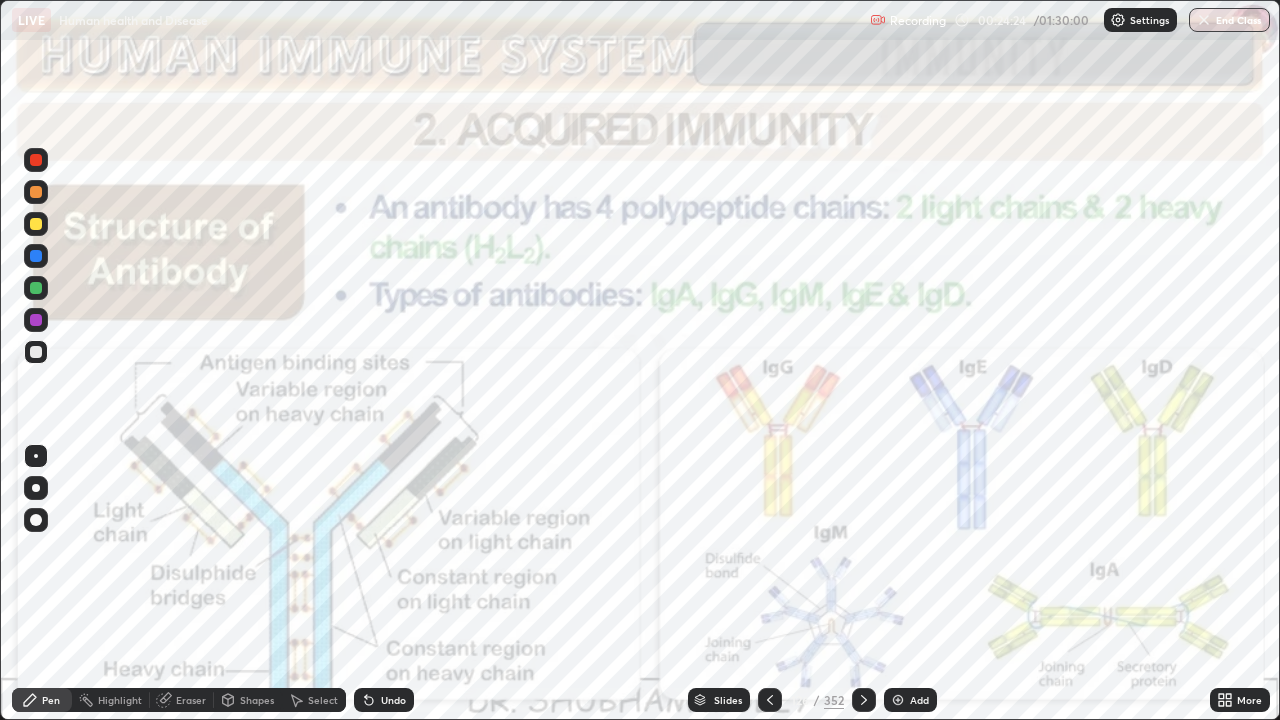click 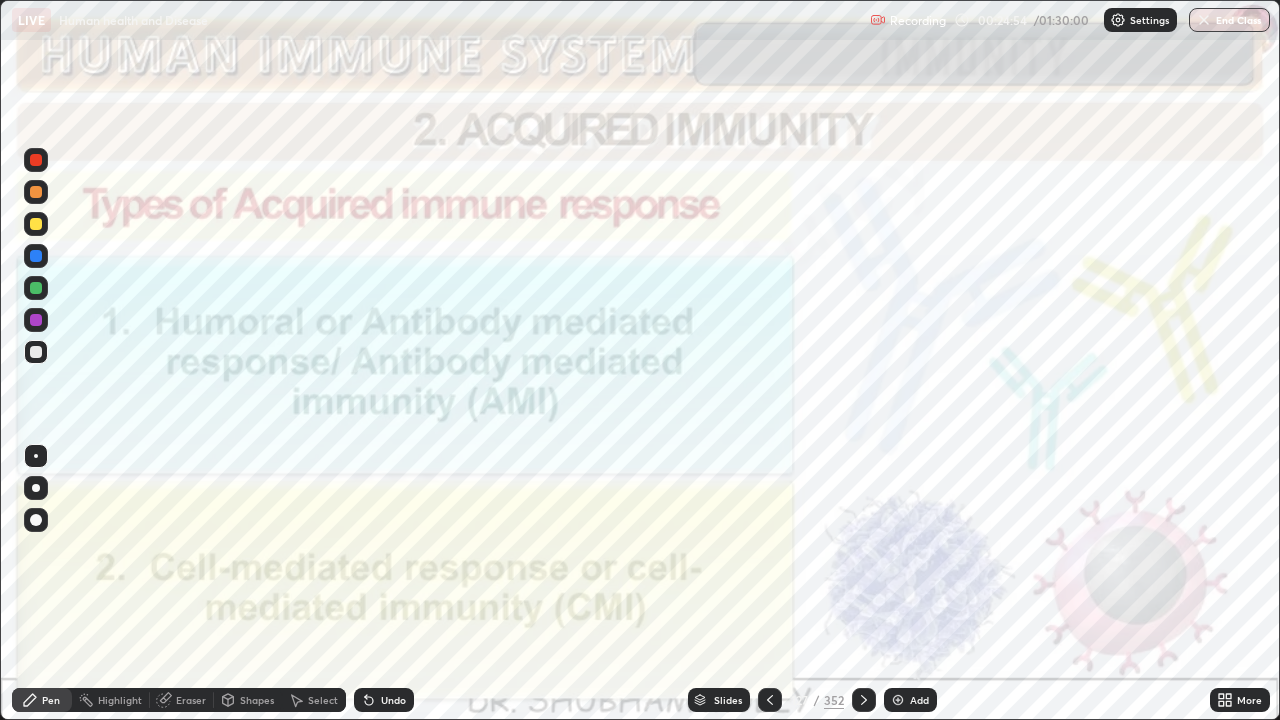 click 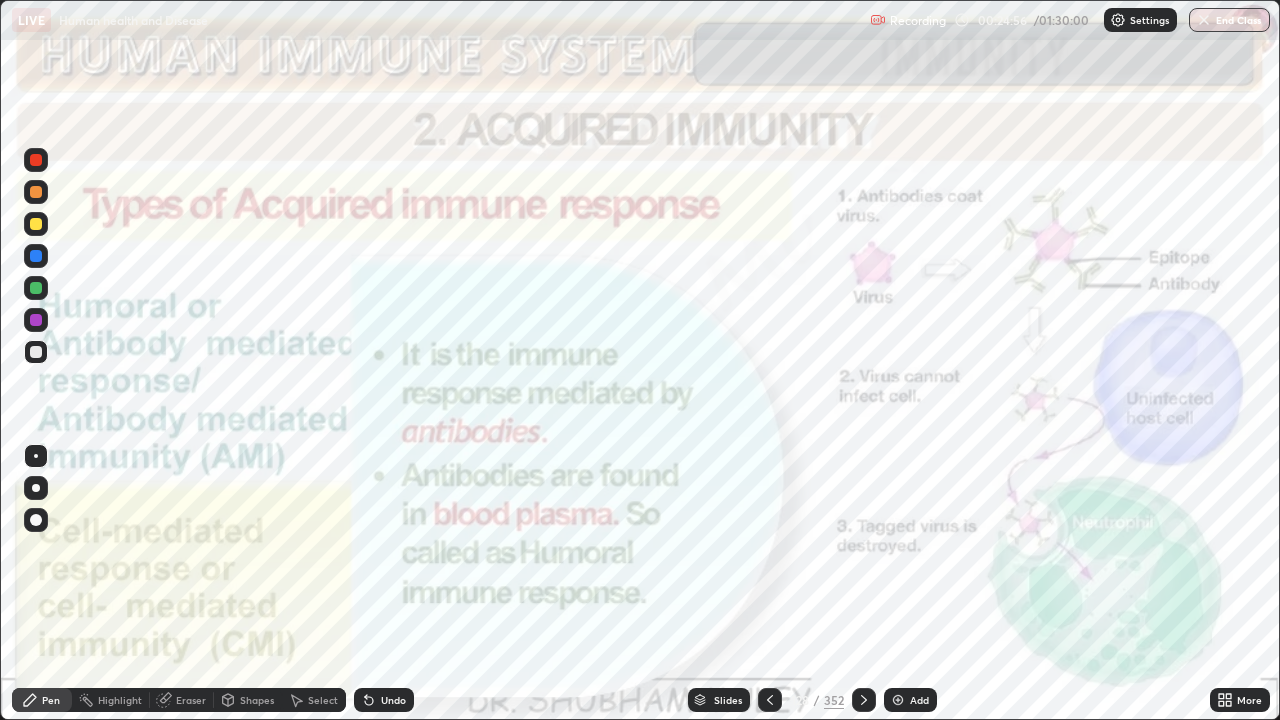 click 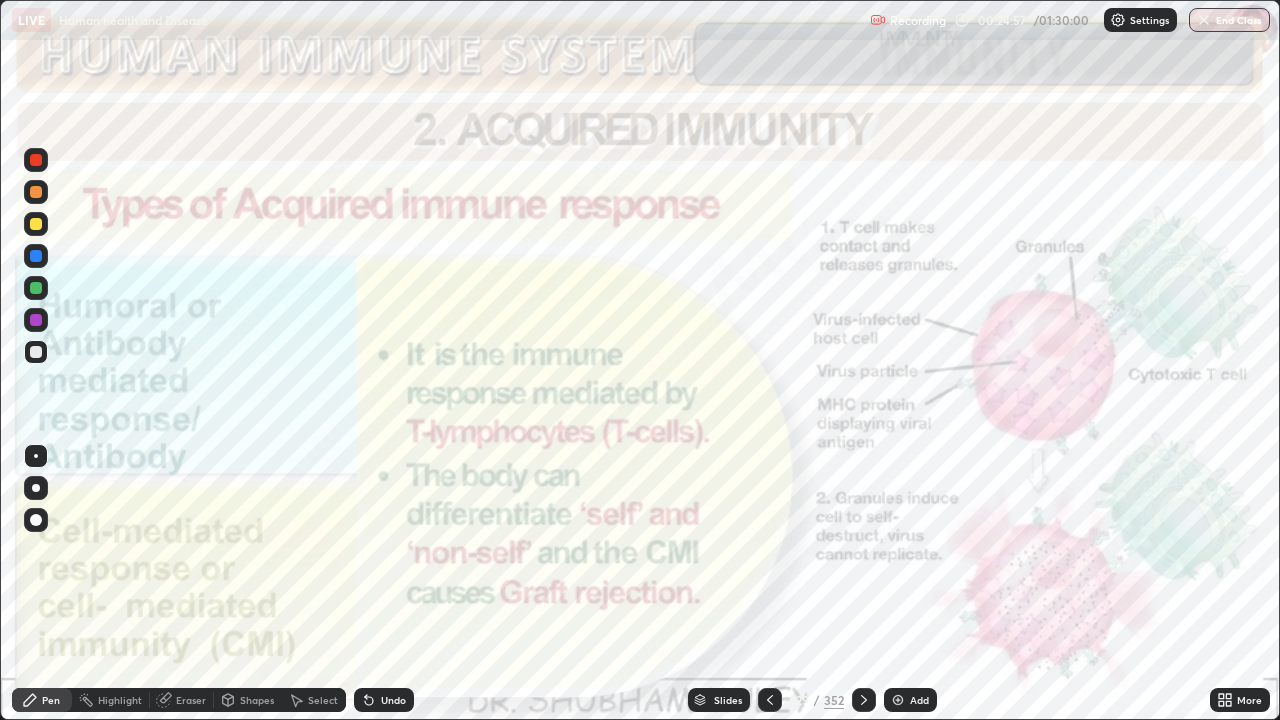 click at bounding box center [864, 700] 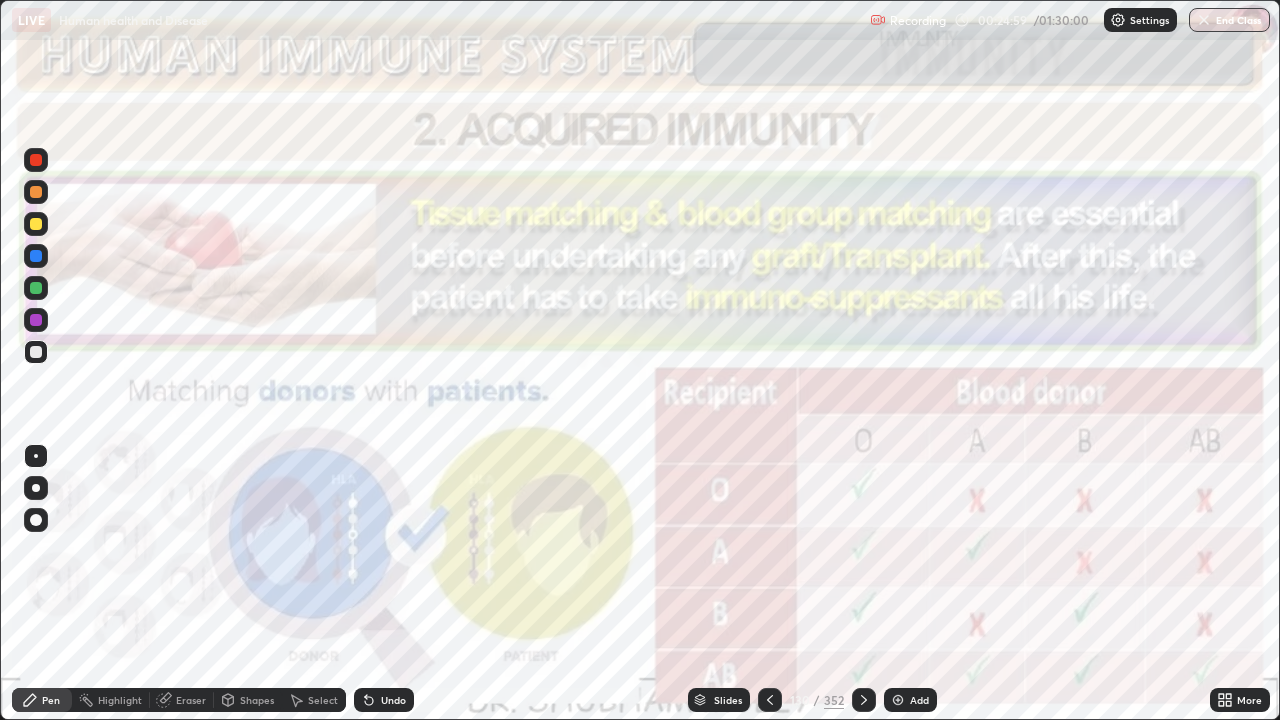 click 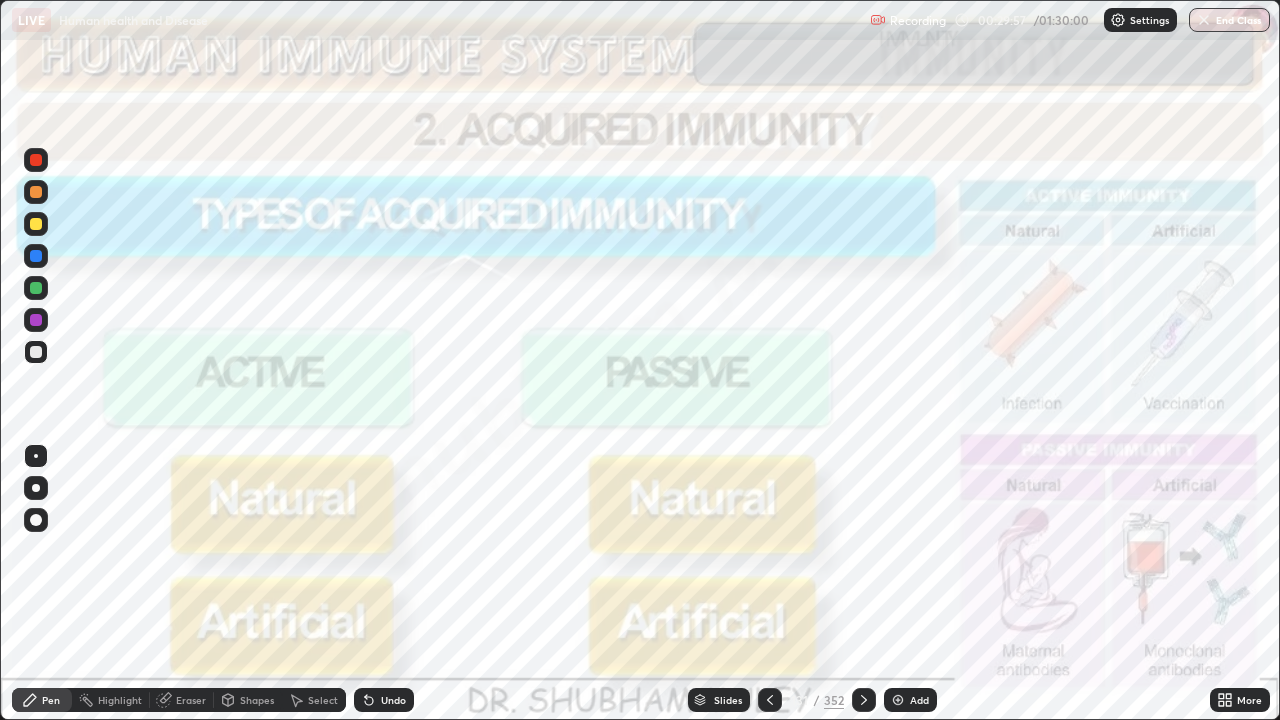 click at bounding box center [36, 192] 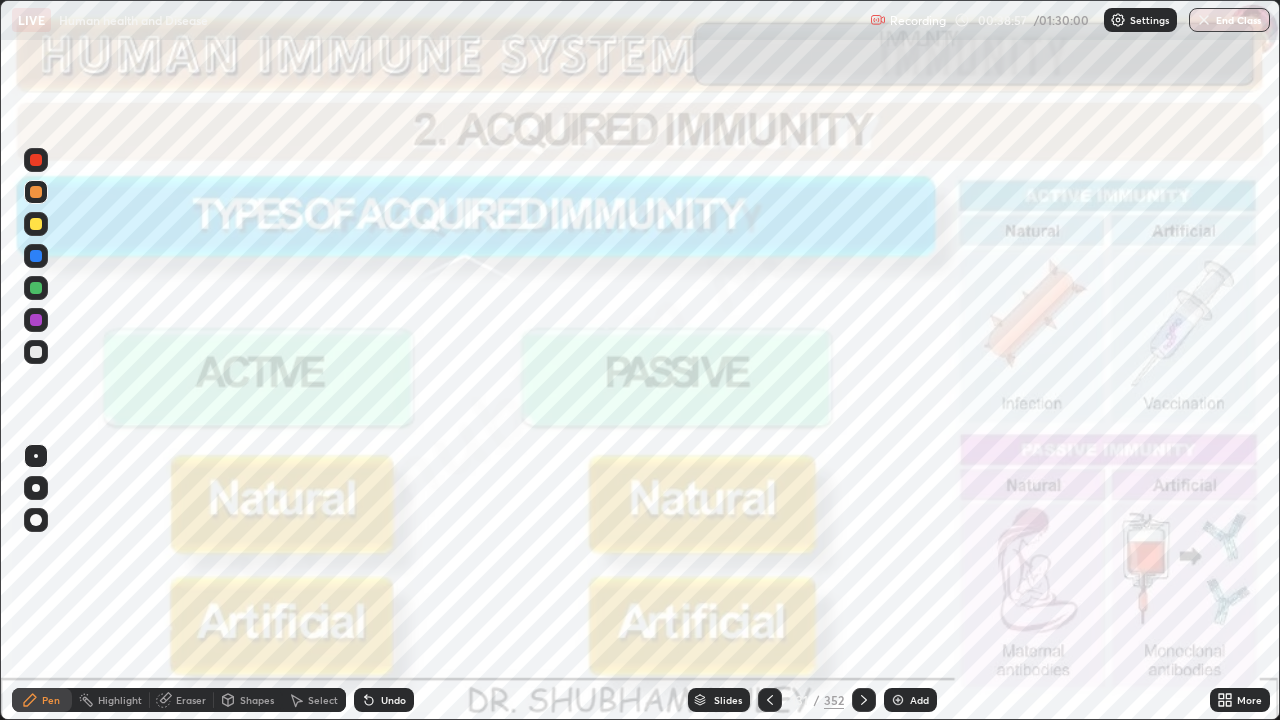click on "Slides 131 / 352 Add" at bounding box center (812, 700) 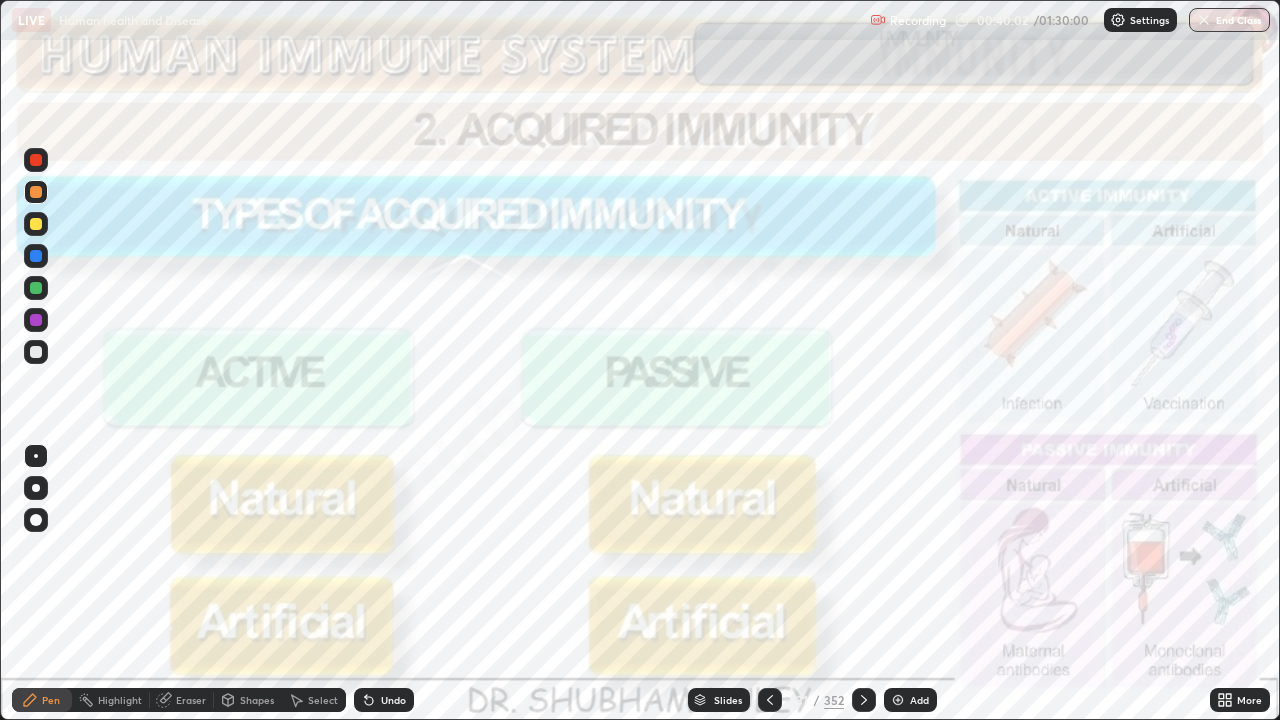 click 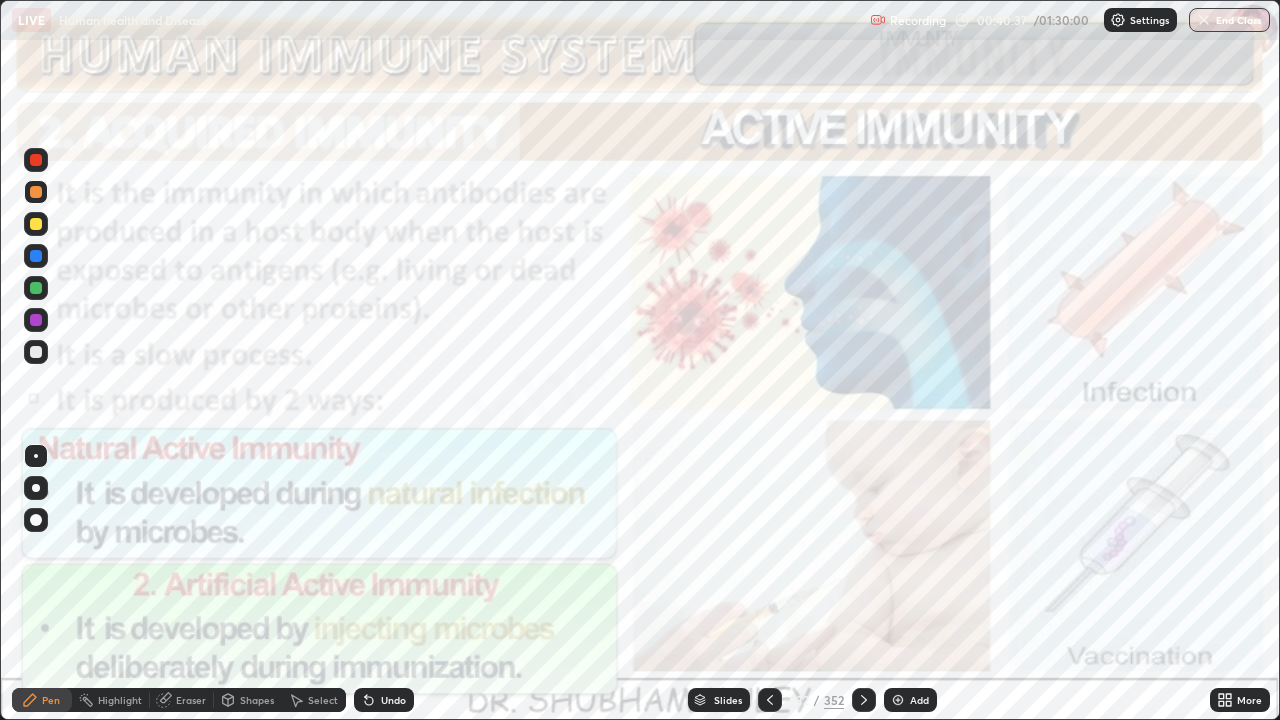 click 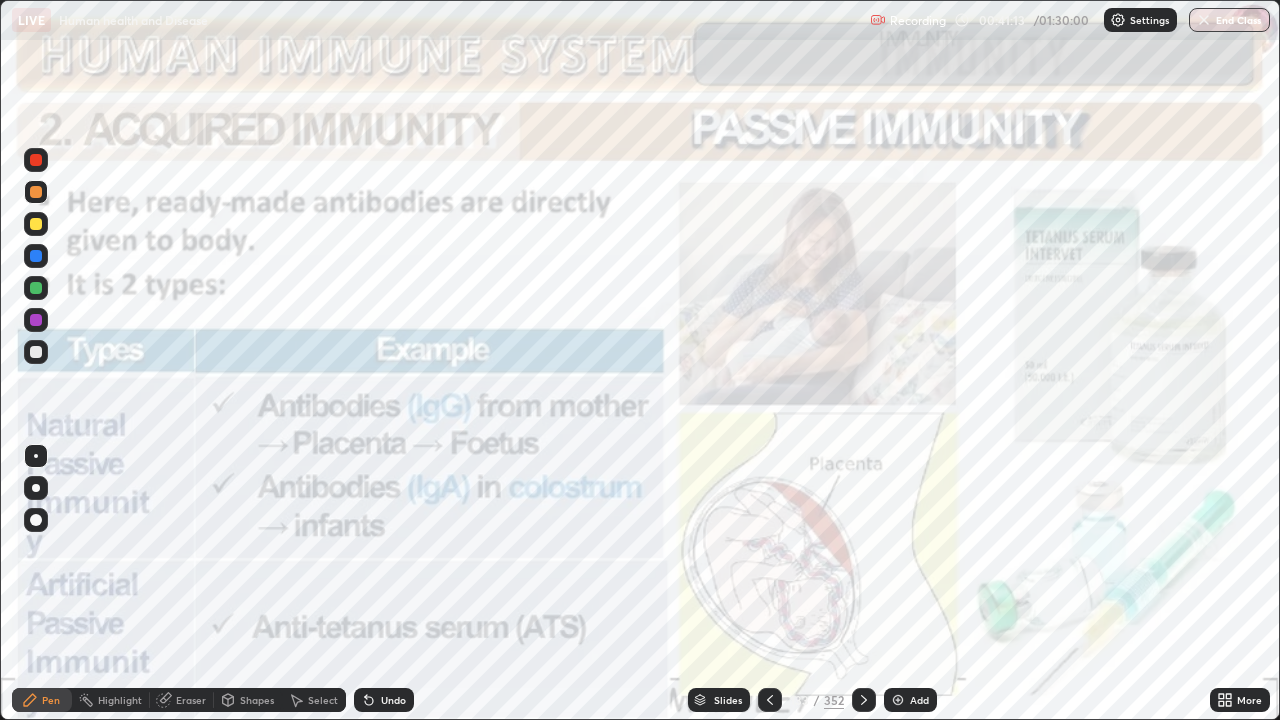 click 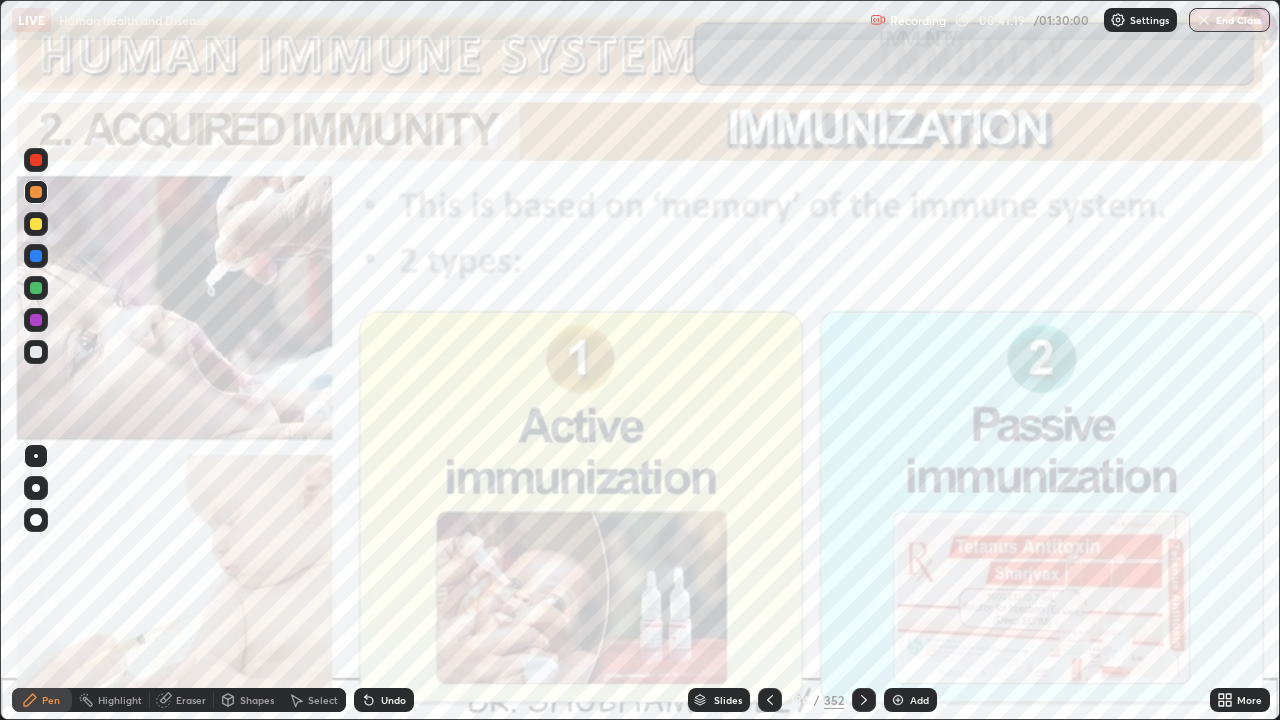 click 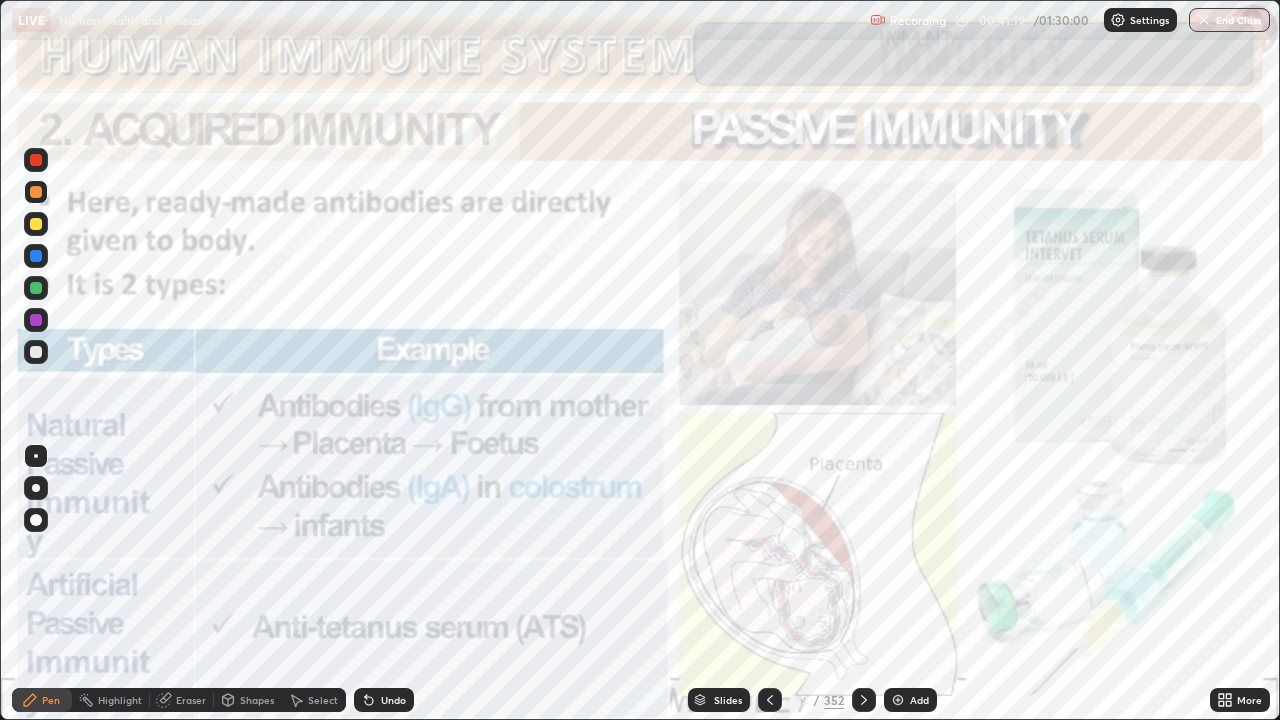 click 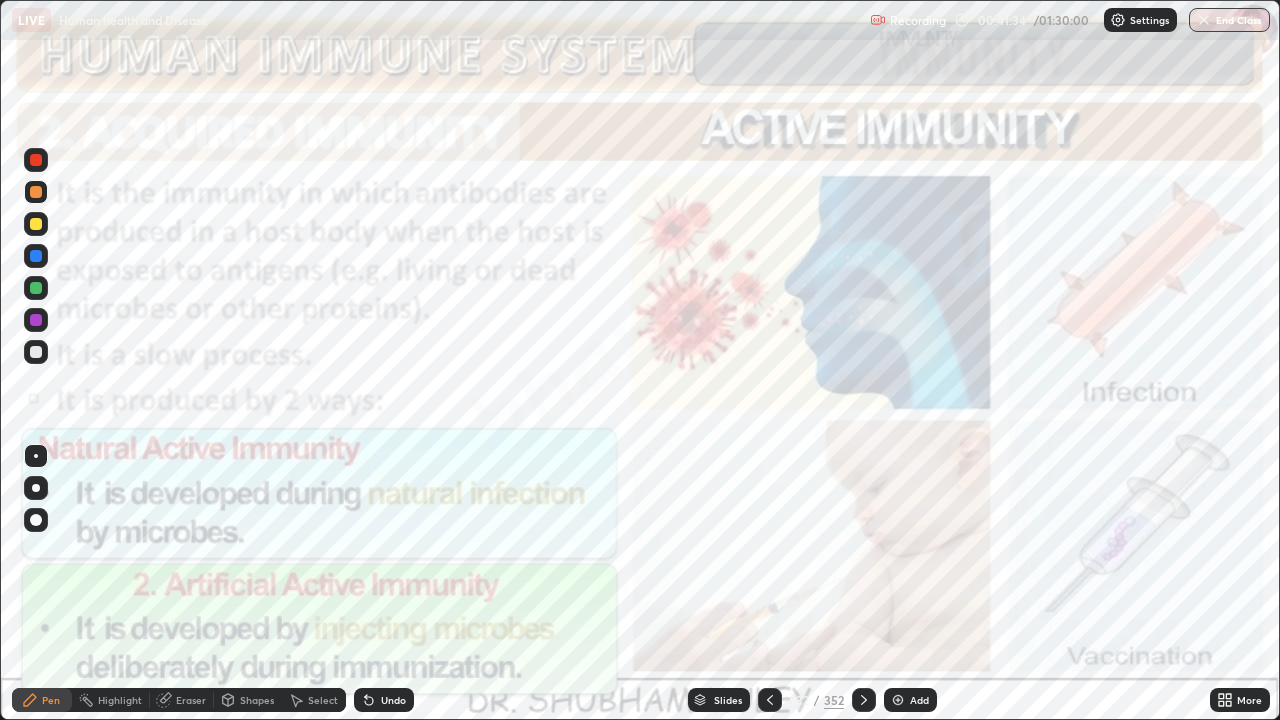 click 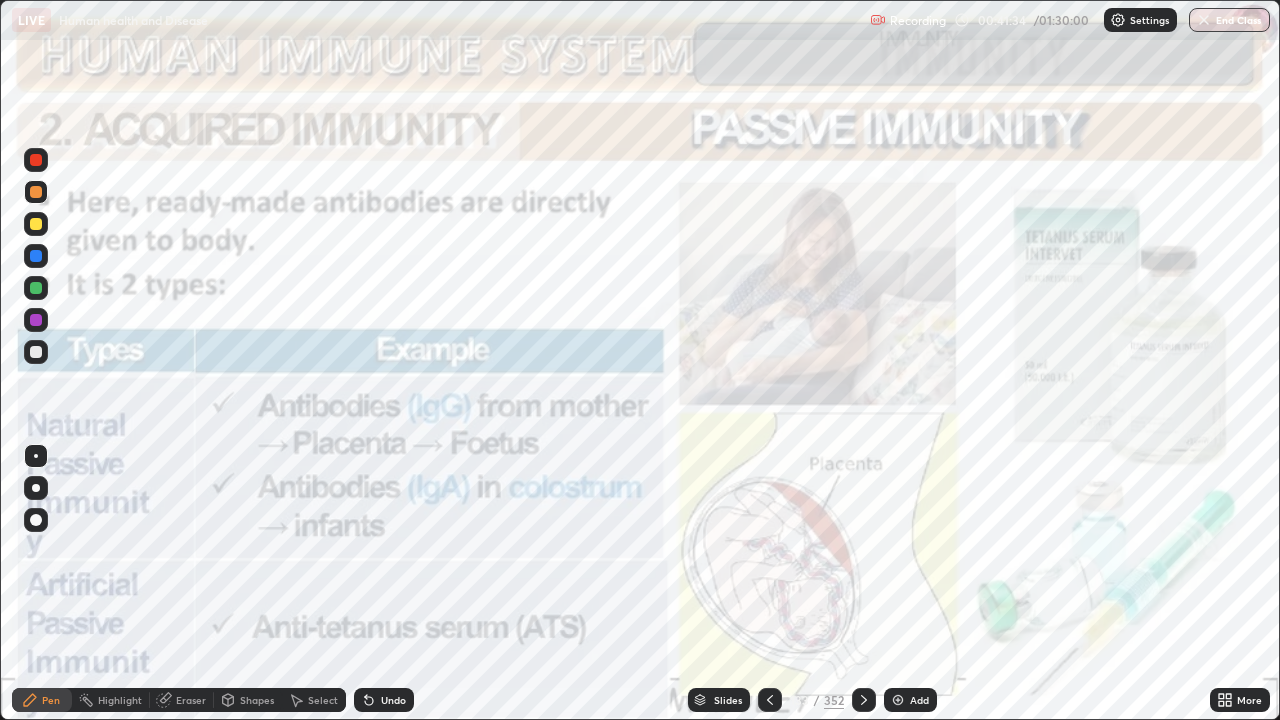 click 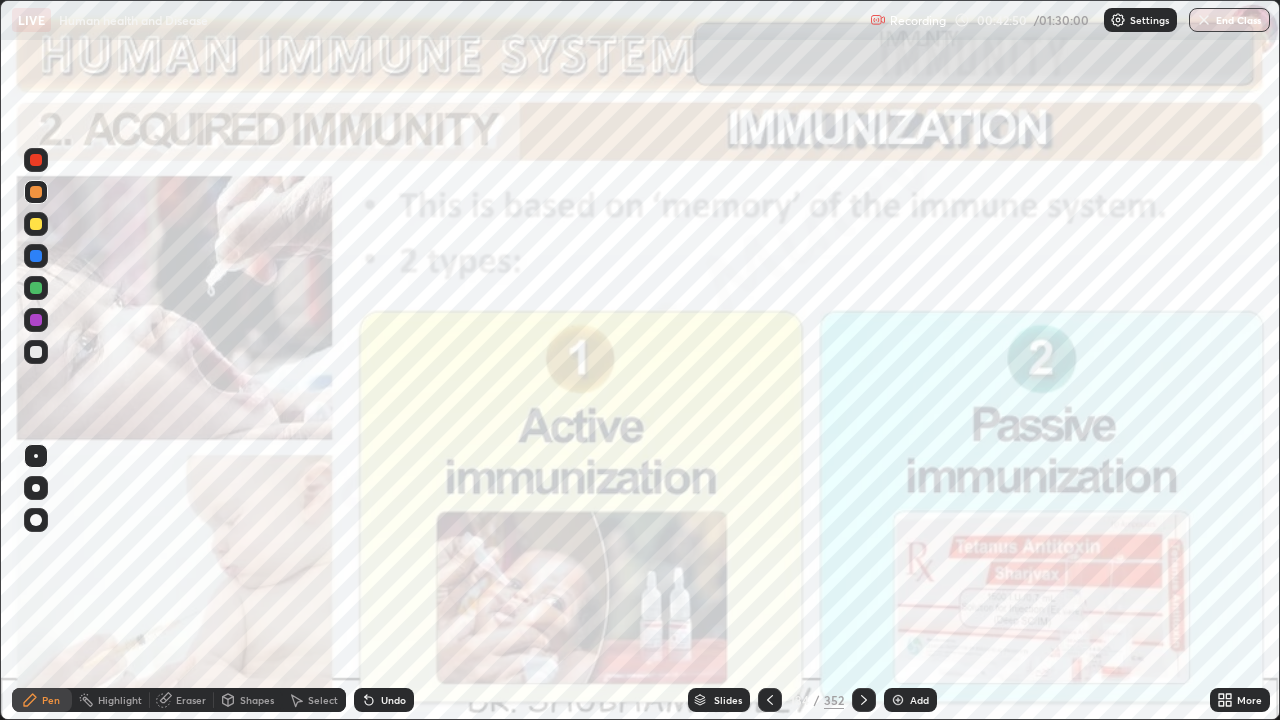 click 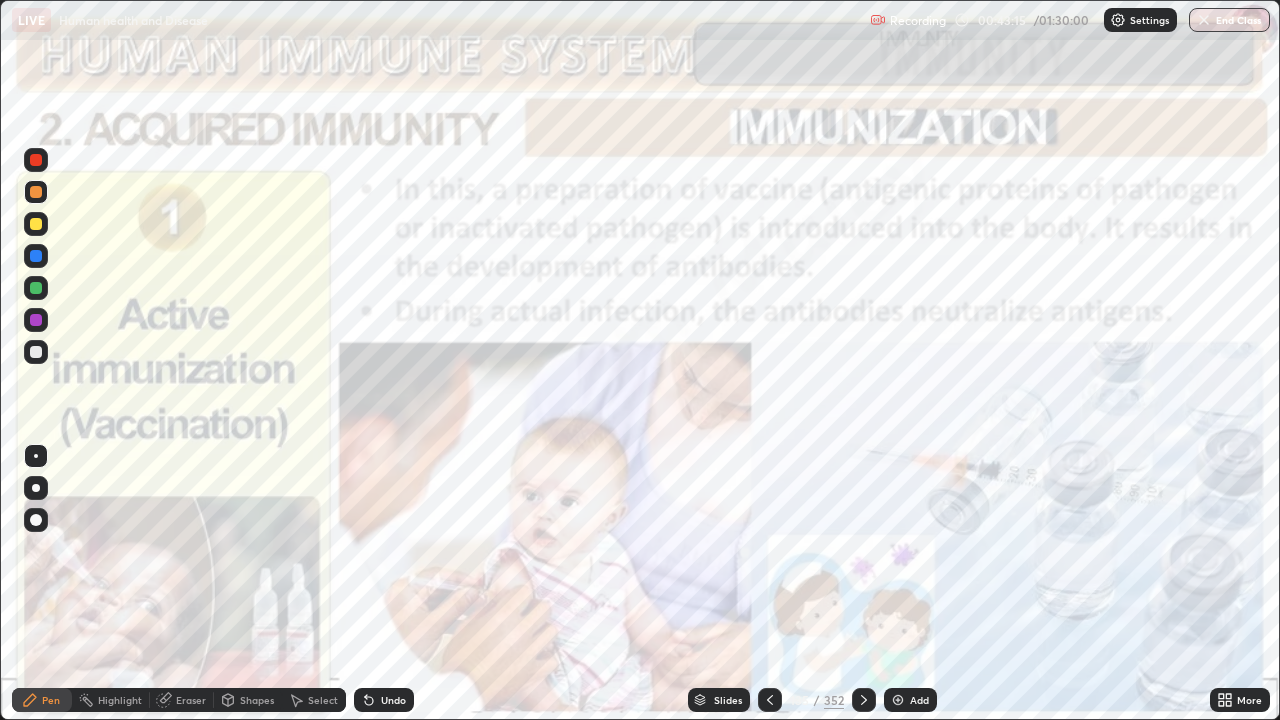 click 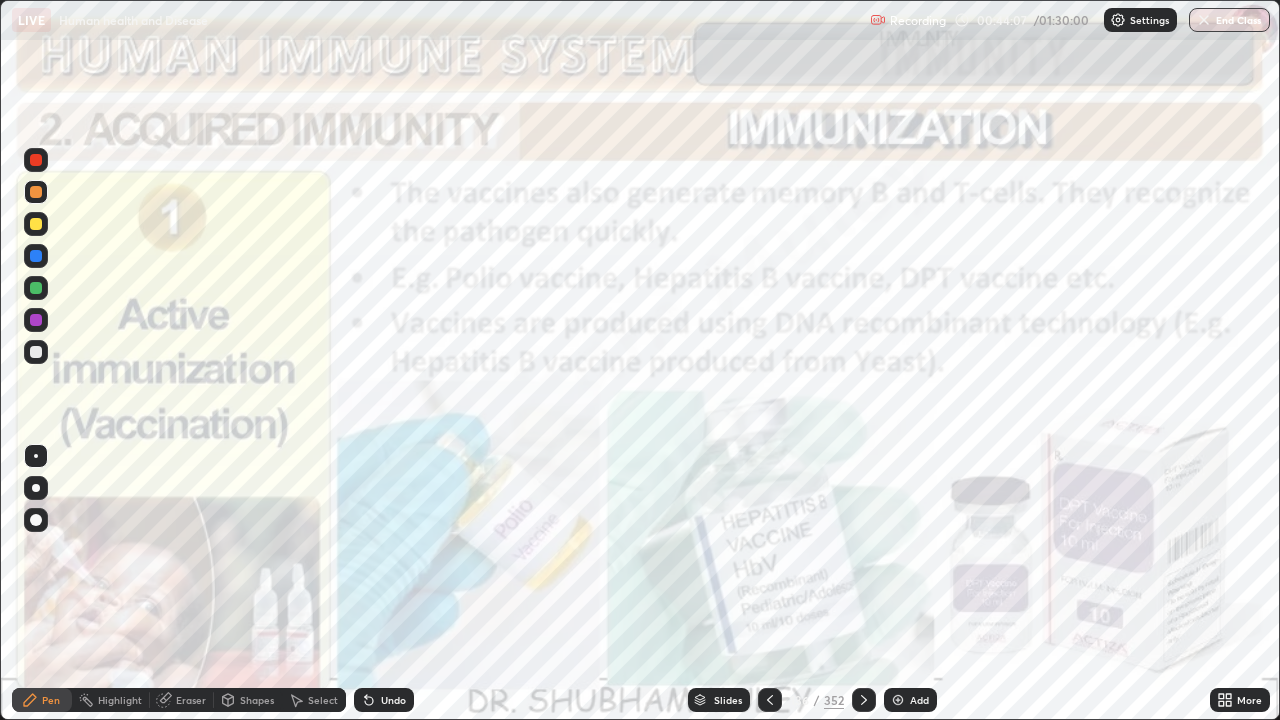click 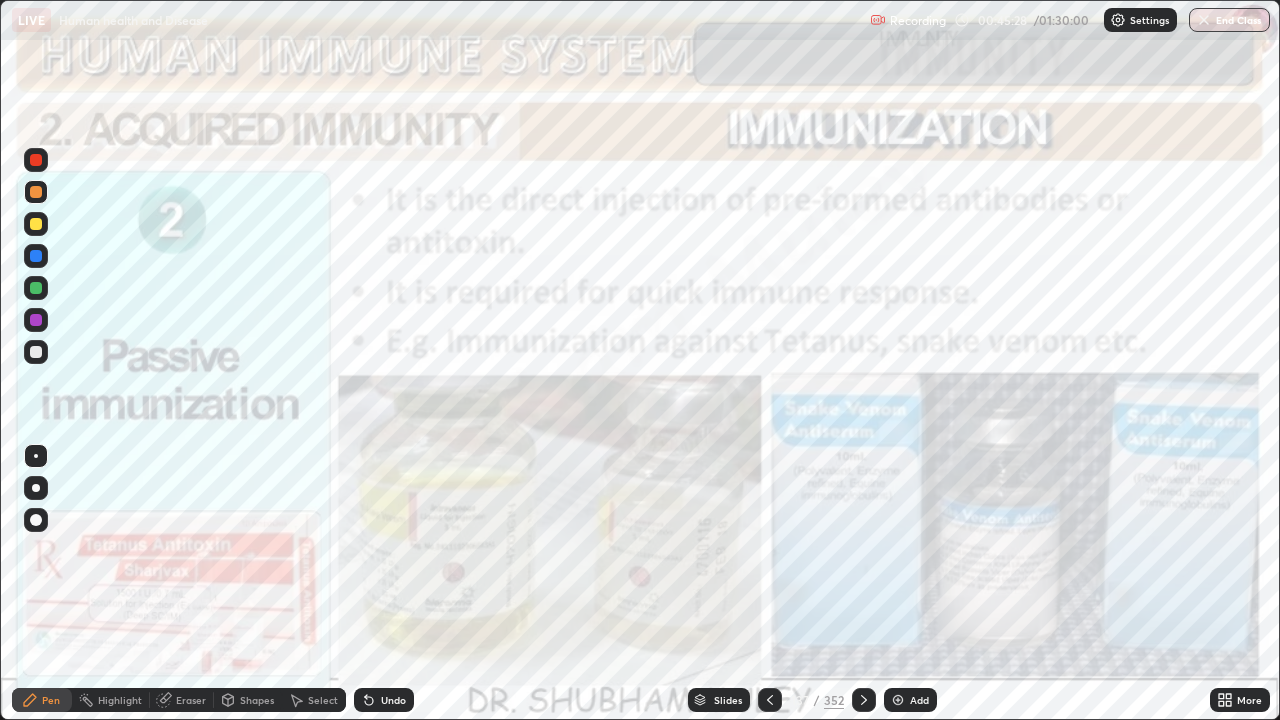 click 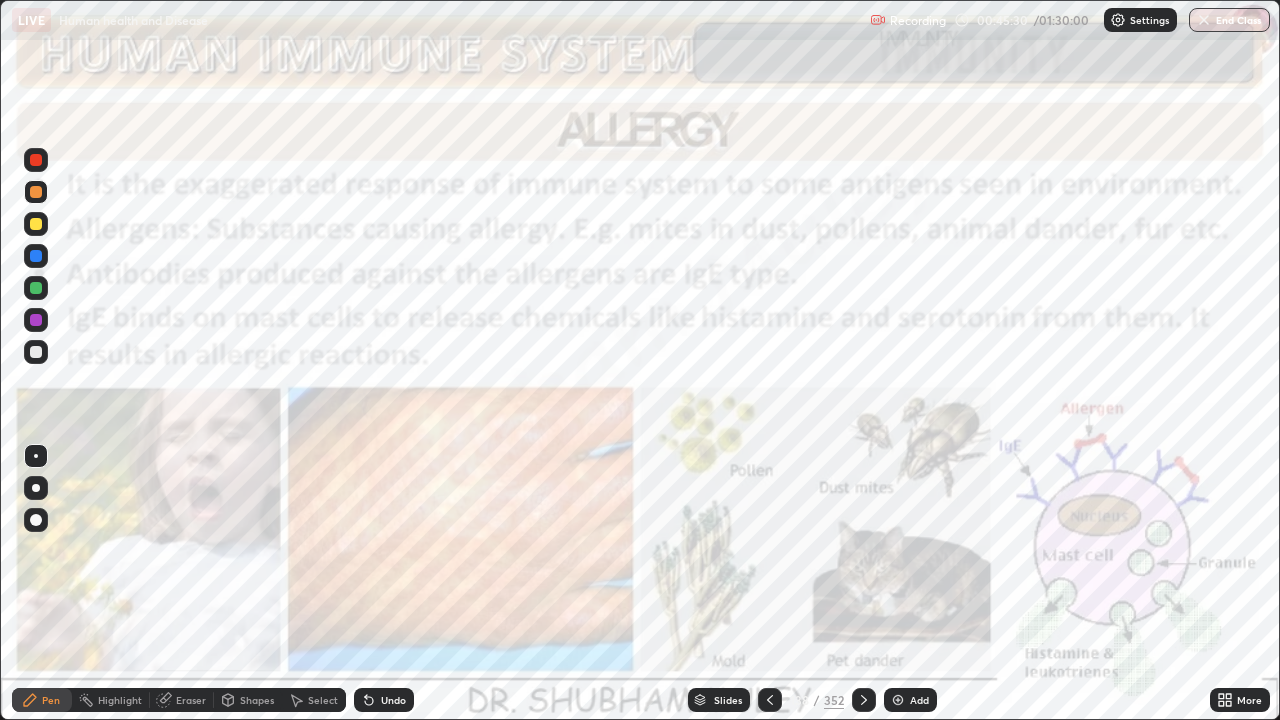 click 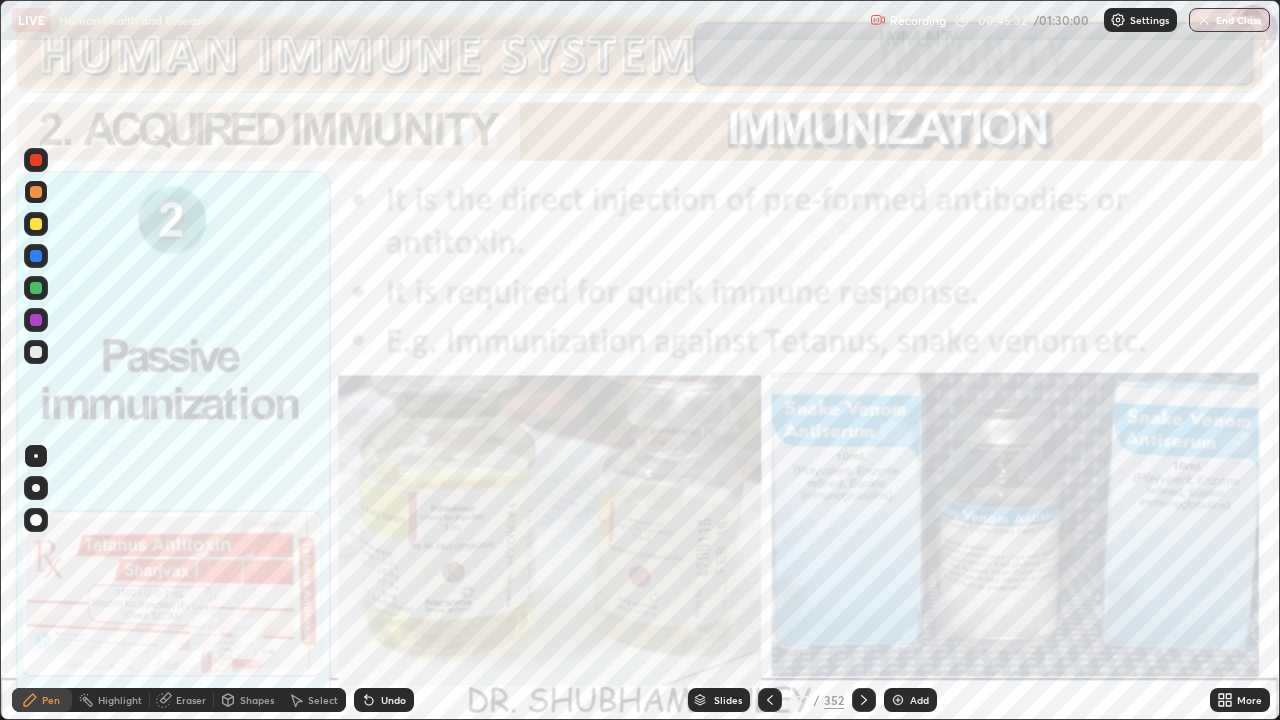 click on "Add" at bounding box center [919, 700] 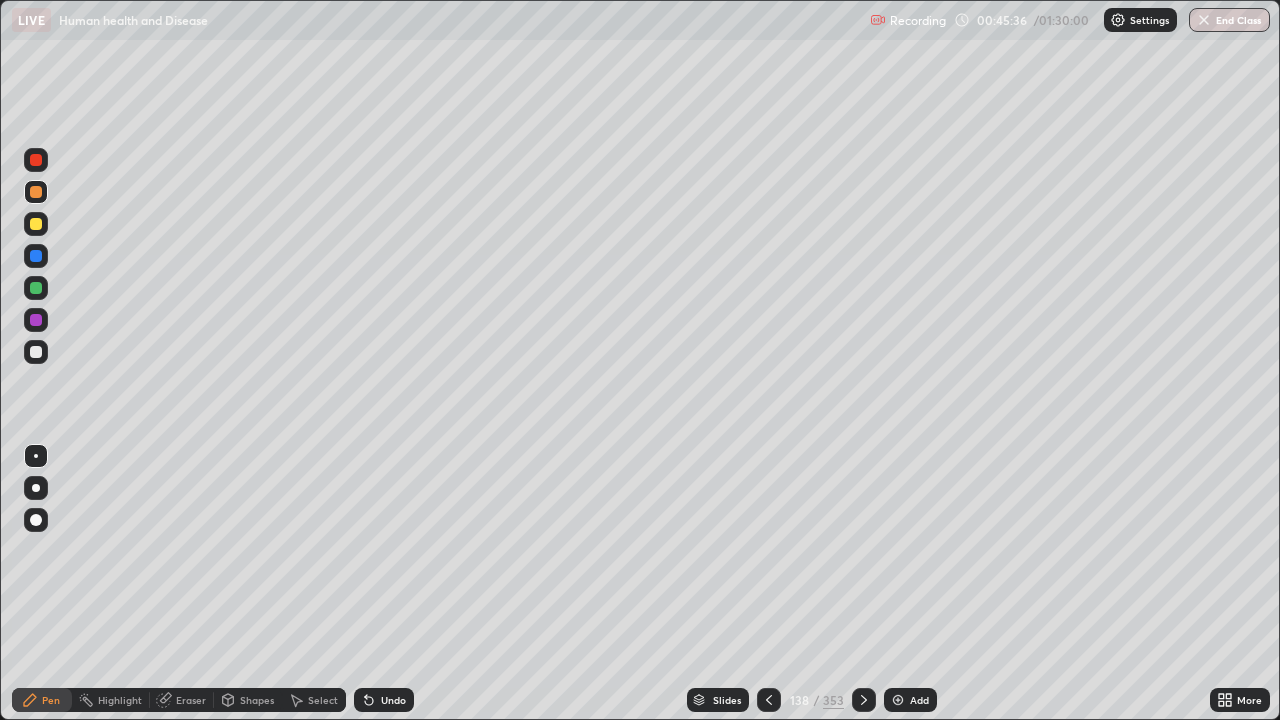 click at bounding box center (36, 224) 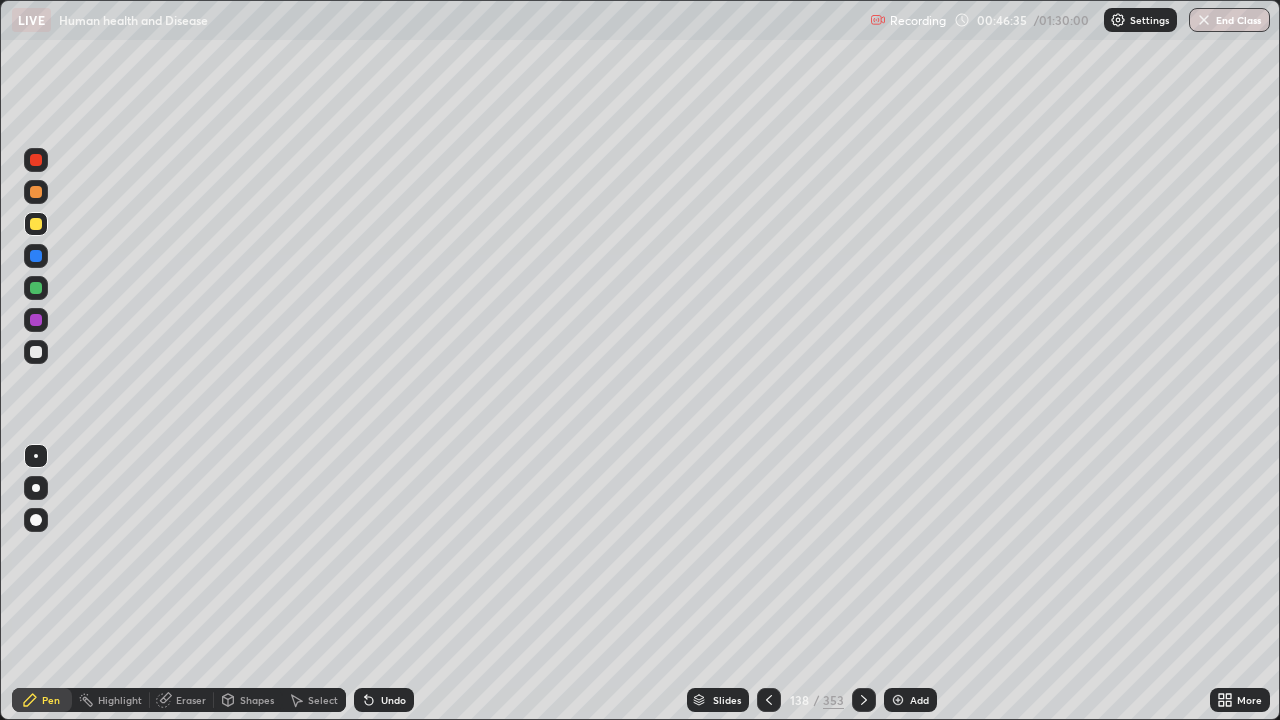 click at bounding box center (36, 192) 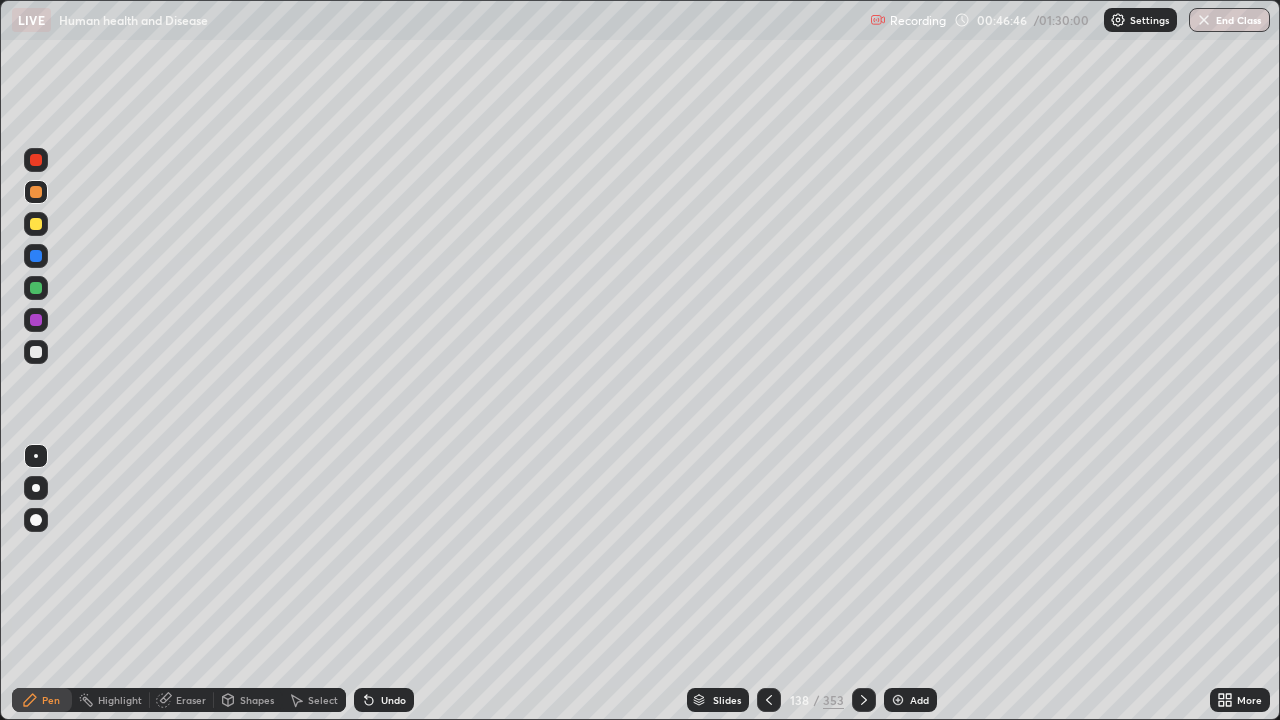 click on "Undo" at bounding box center [393, 700] 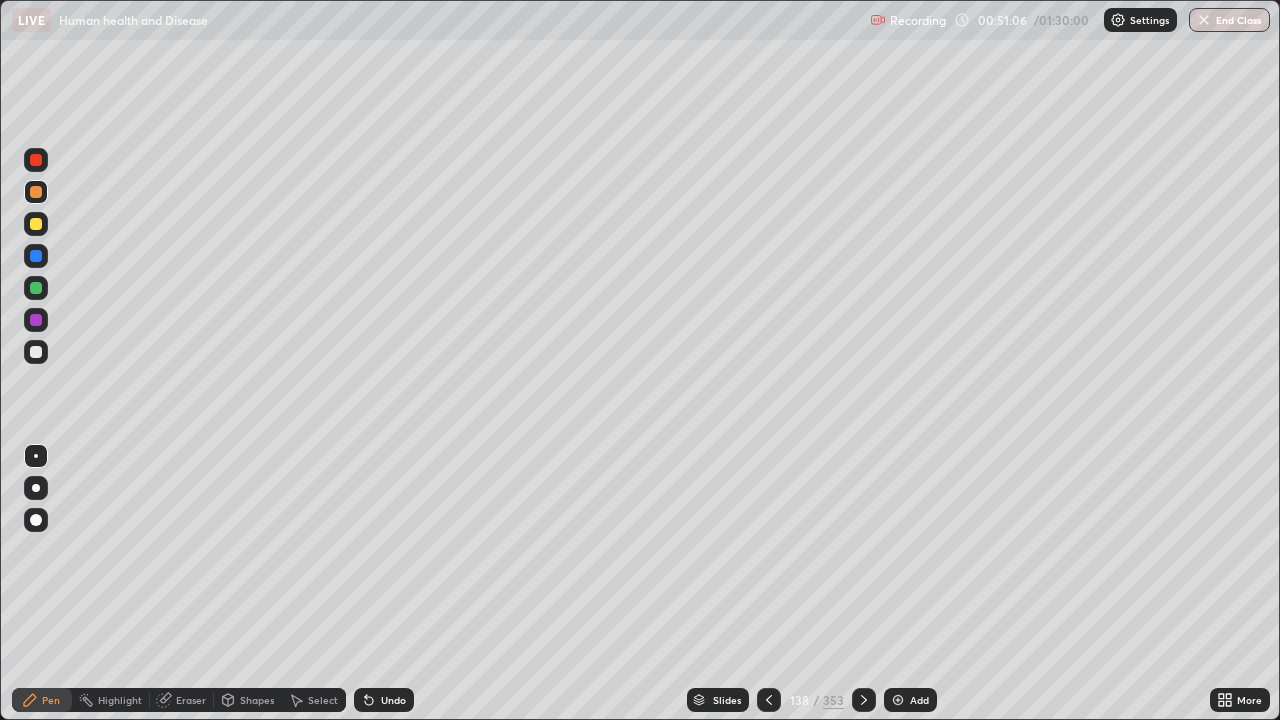 click on "Eraser" at bounding box center [182, 700] 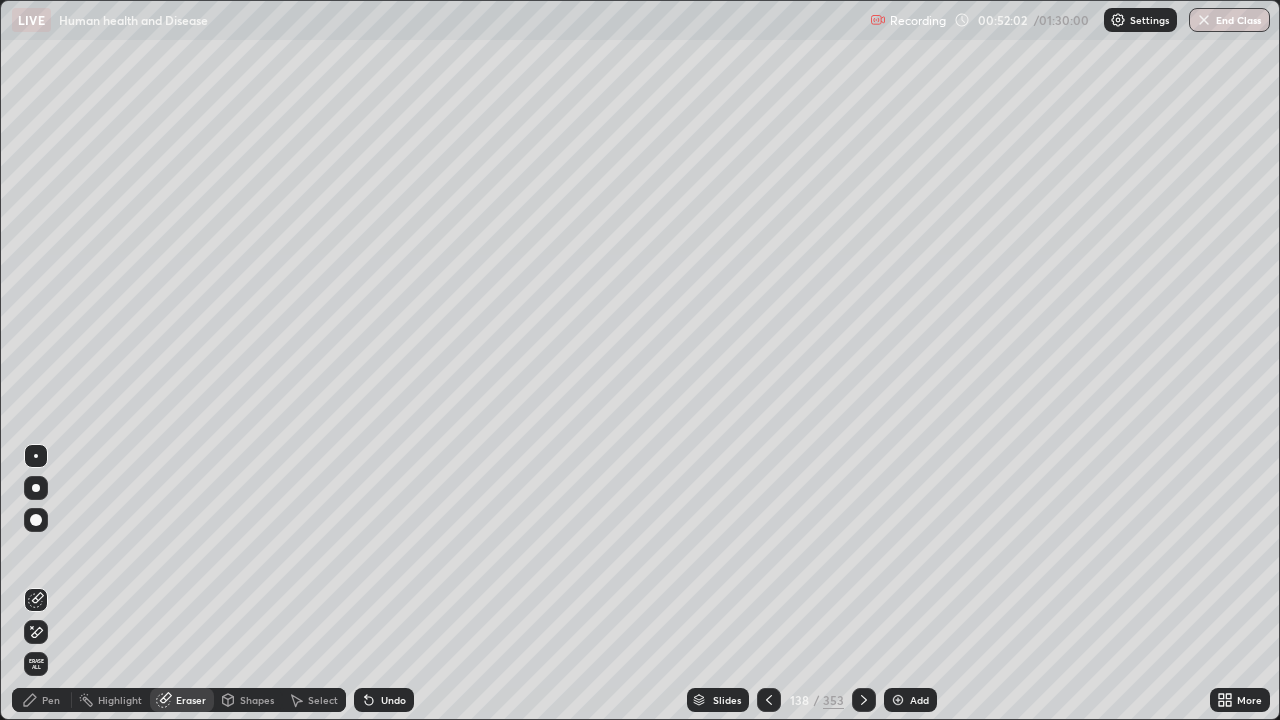 click on "Pen" at bounding box center (42, 700) 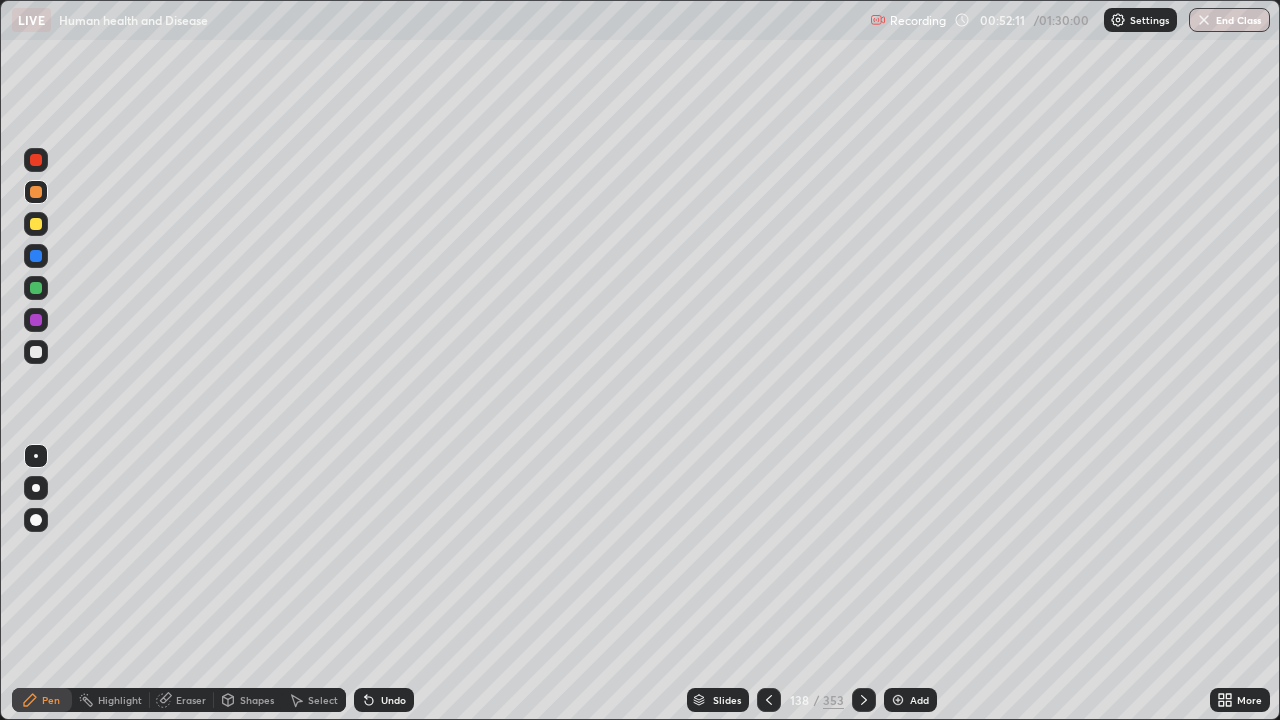 click on "Undo" at bounding box center (393, 700) 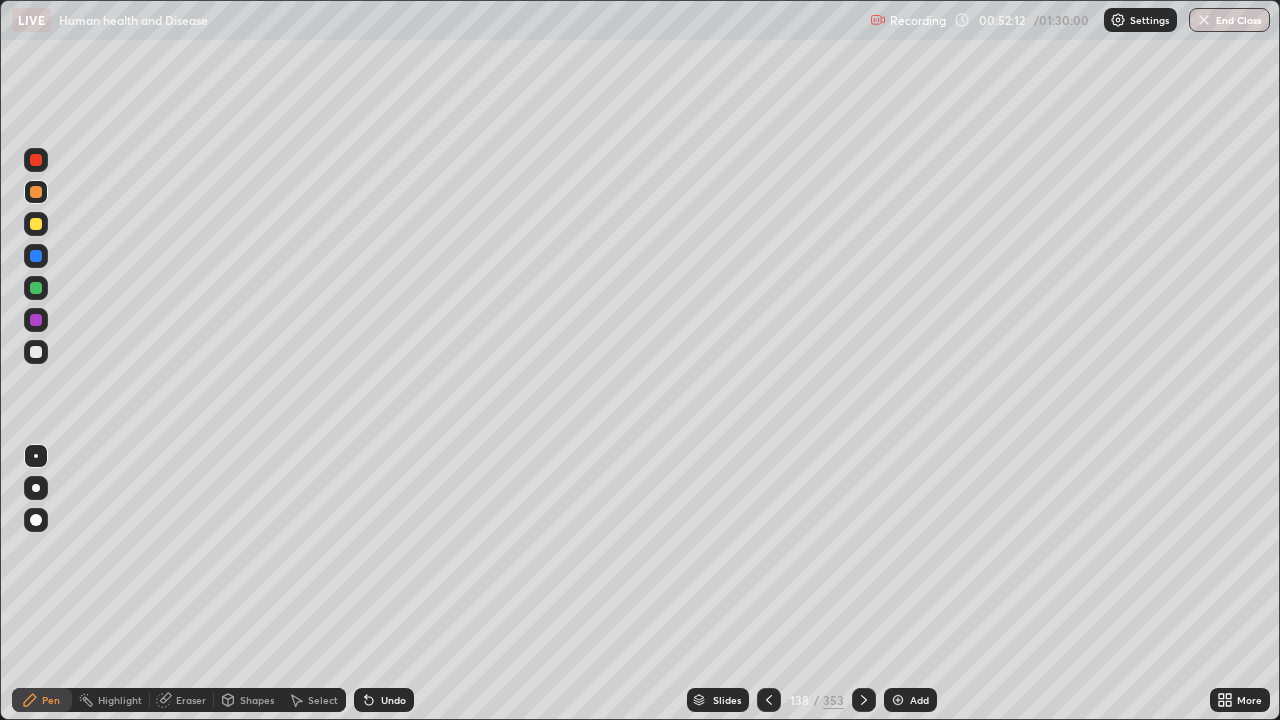 click on "Undo" at bounding box center (393, 700) 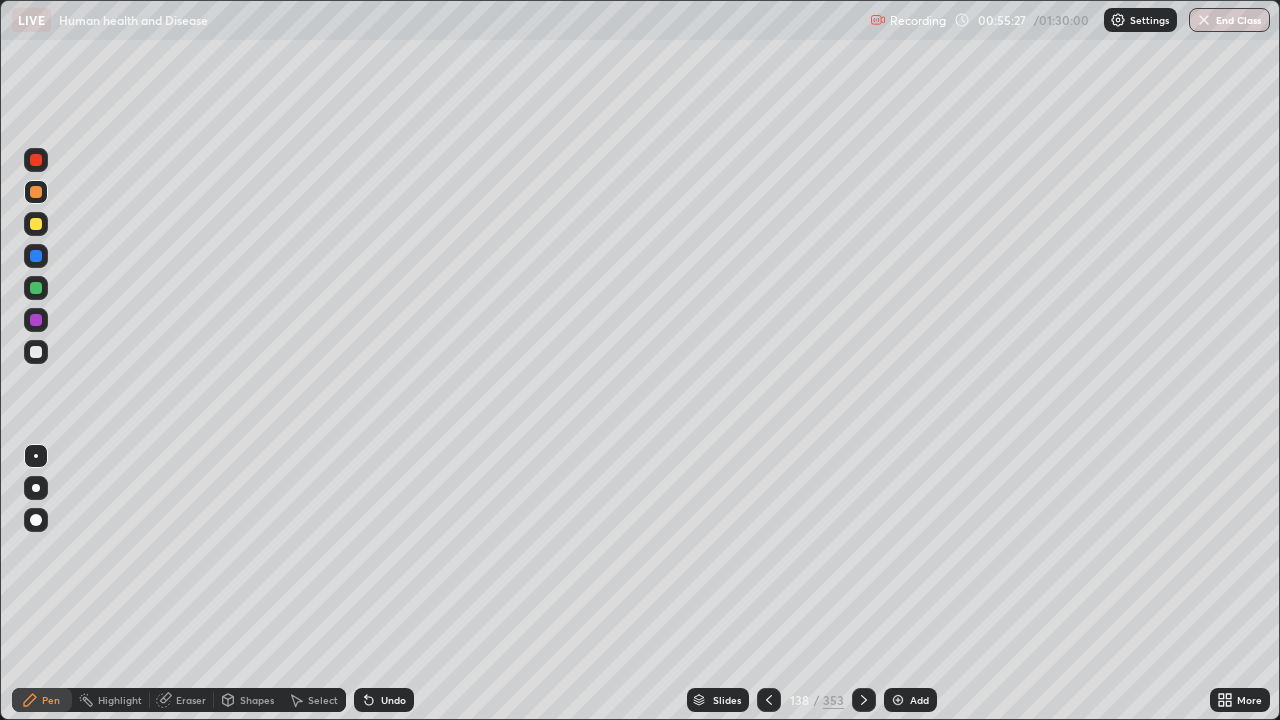 click on "Shapes" at bounding box center (257, 700) 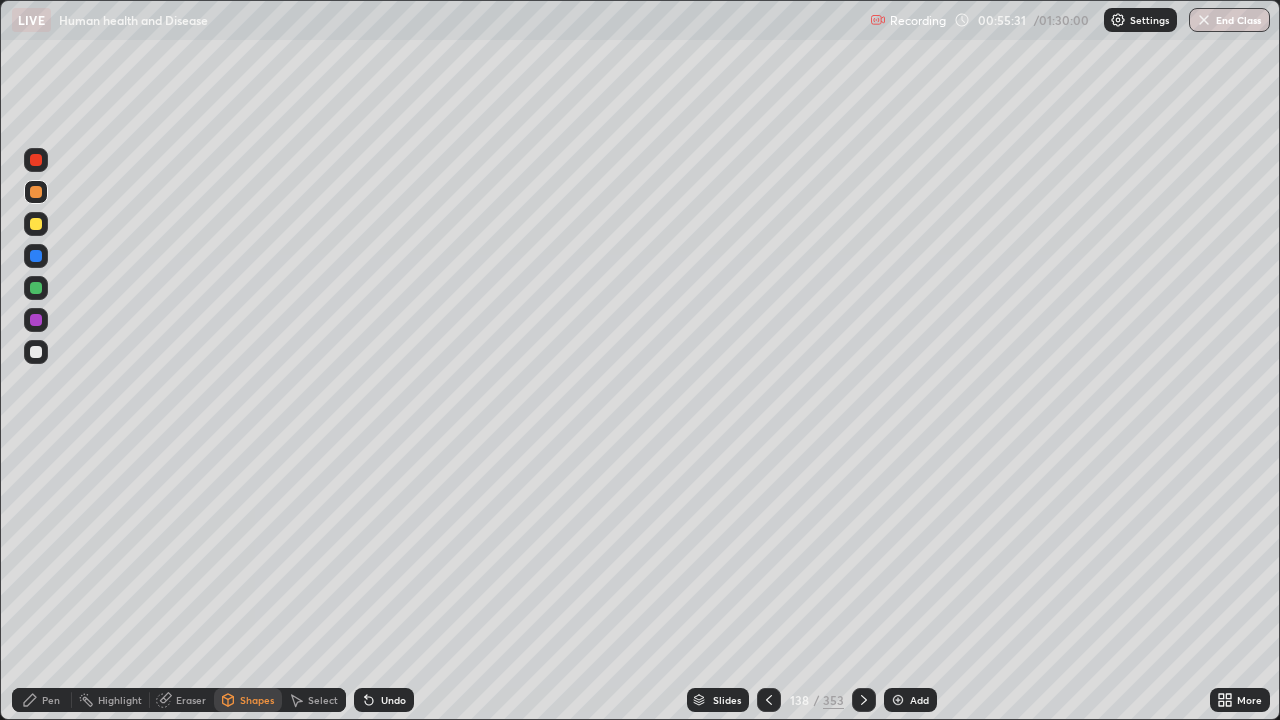click on "Eraser" at bounding box center [182, 700] 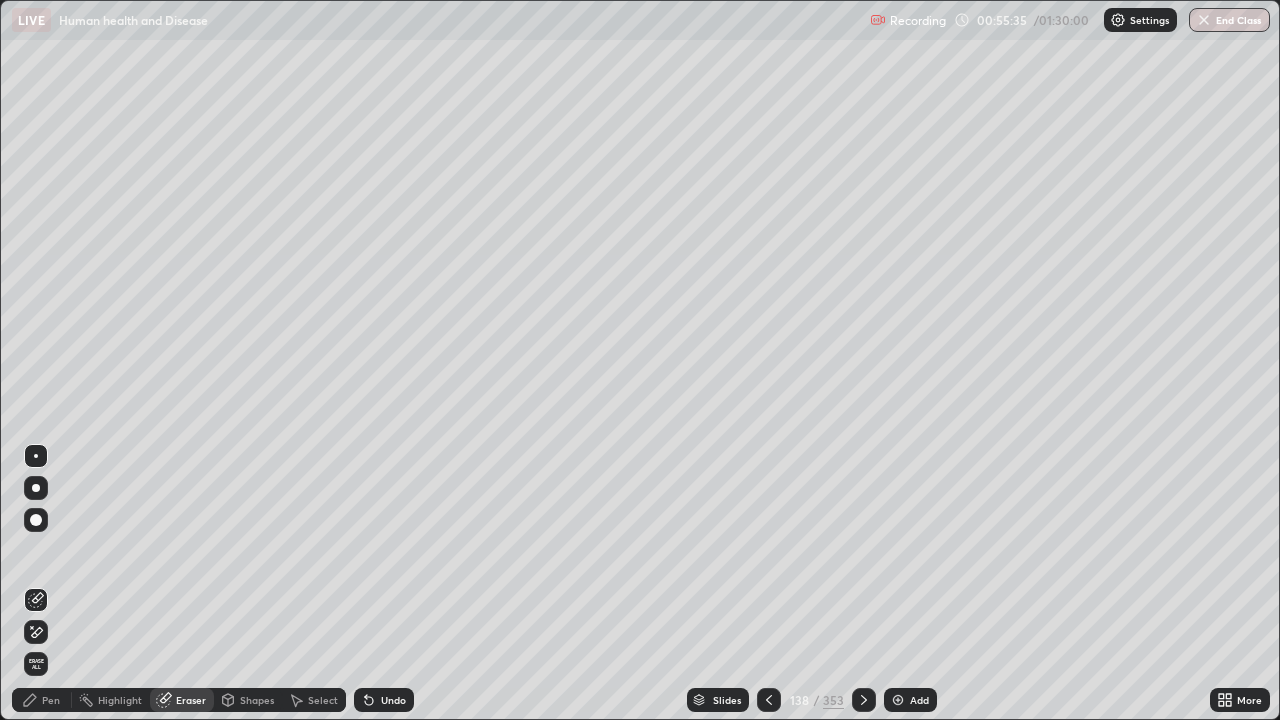 click on "Pen" at bounding box center (42, 700) 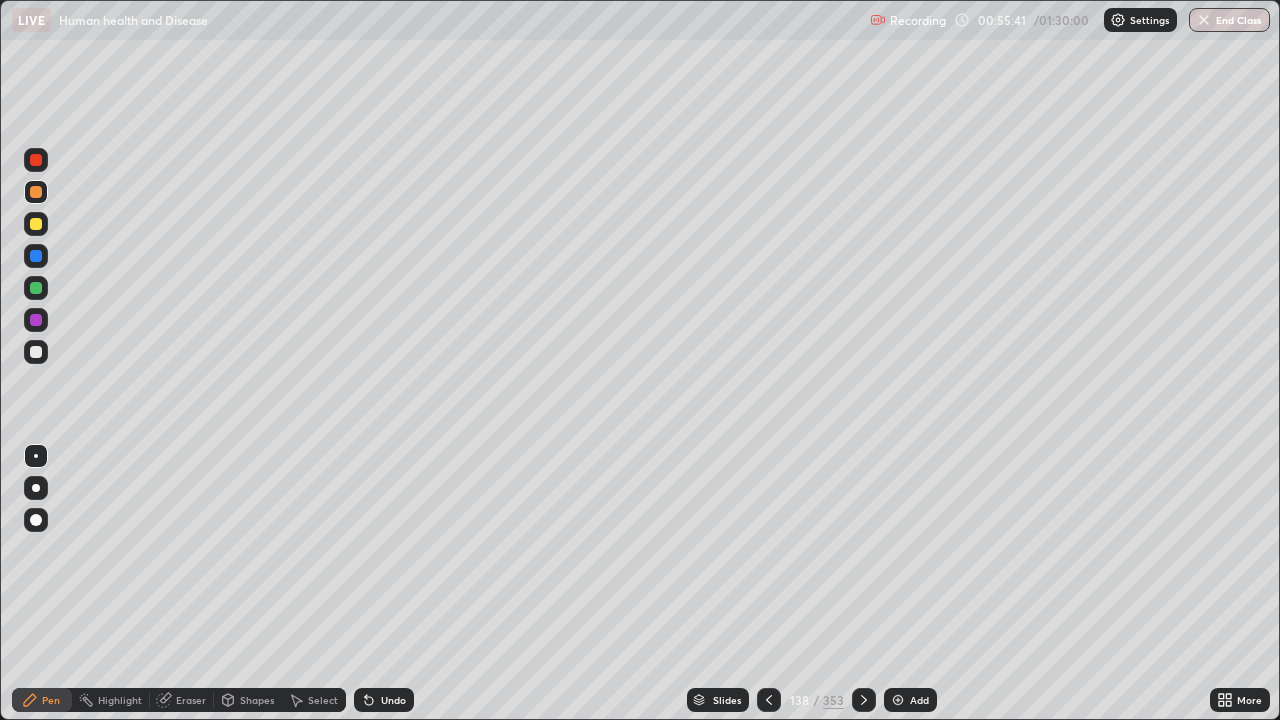 click on "Eraser" at bounding box center (191, 700) 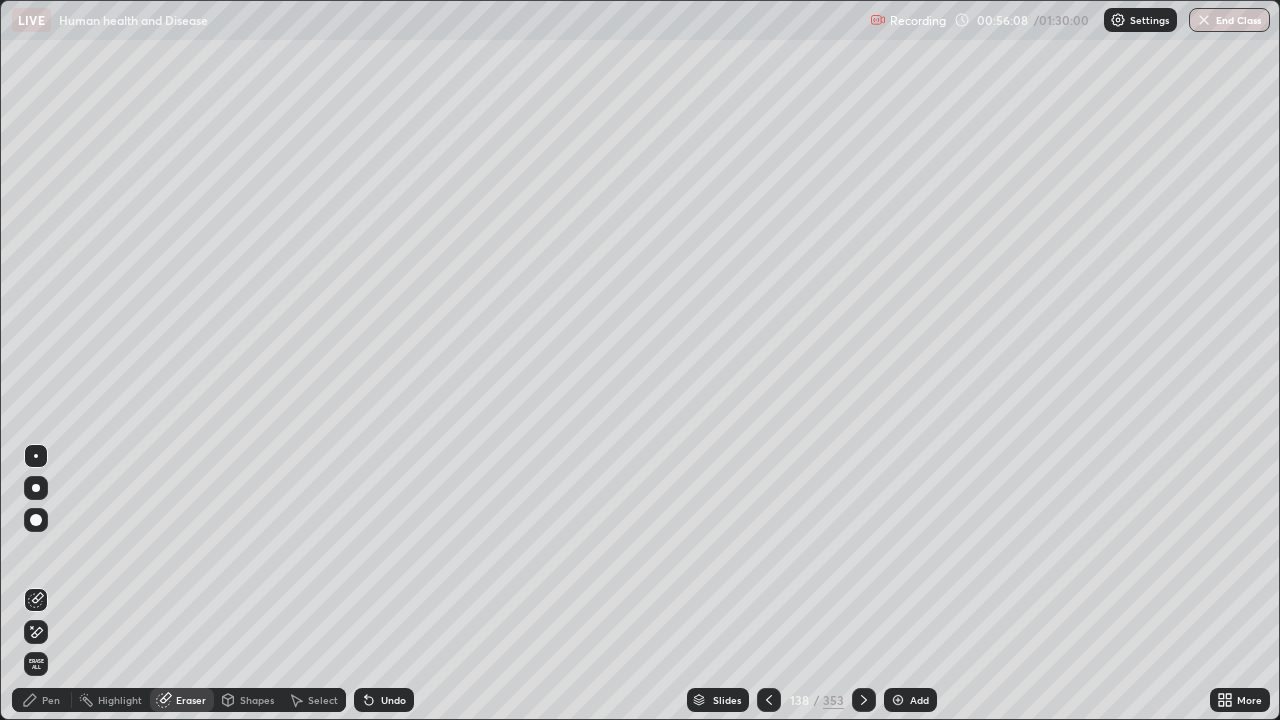 click on "Undo" at bounding box center (393, 700) 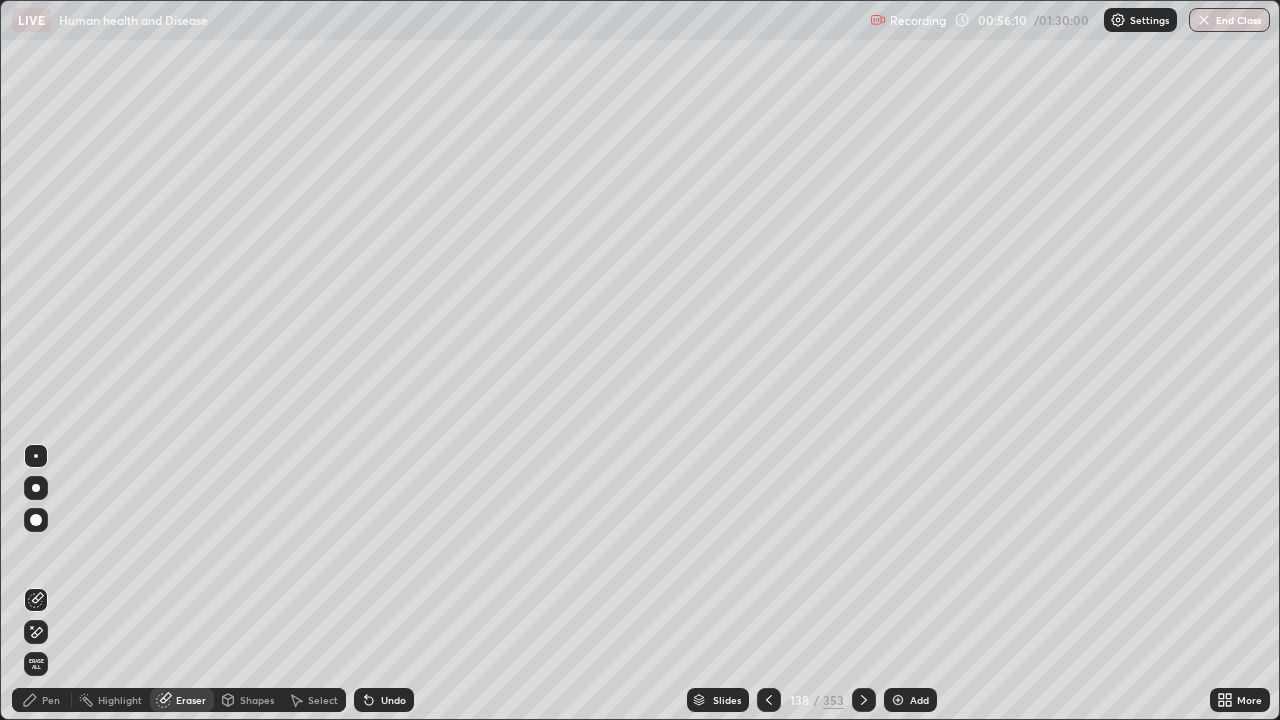 click on "Pen" at bounding box center [42, 700] 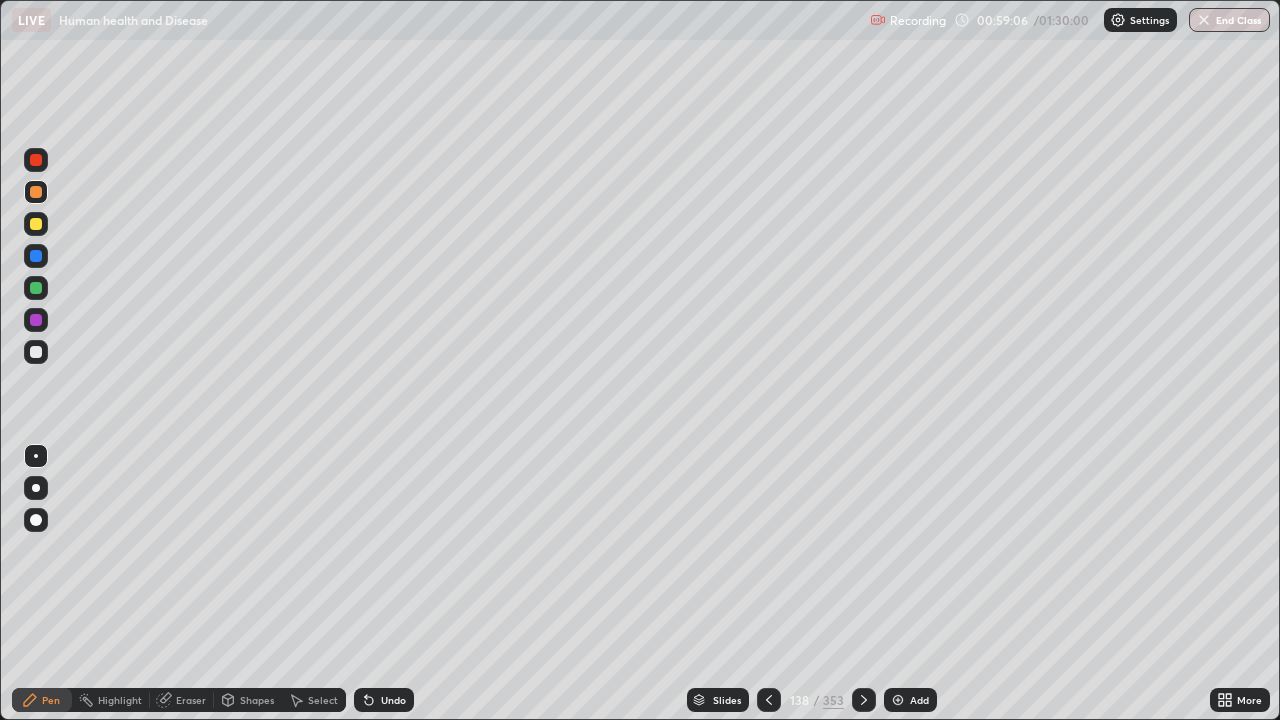 click 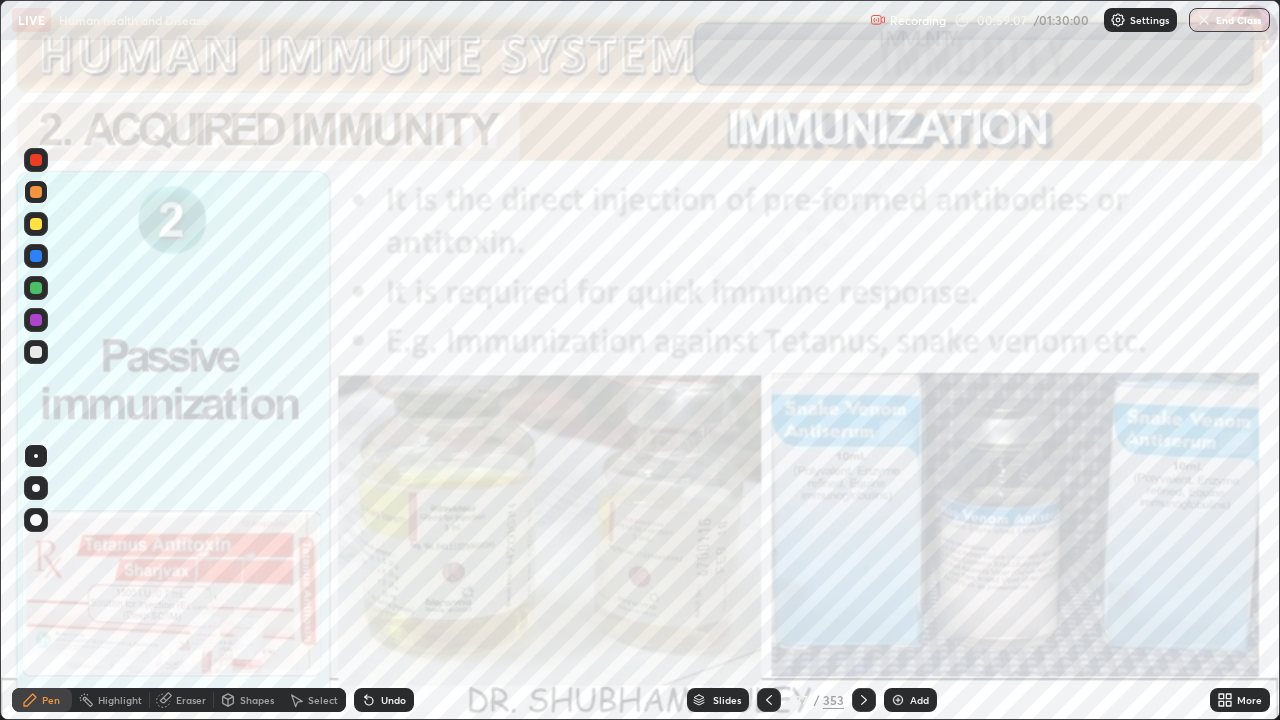 click on "353" at bounding box center (833, 700) 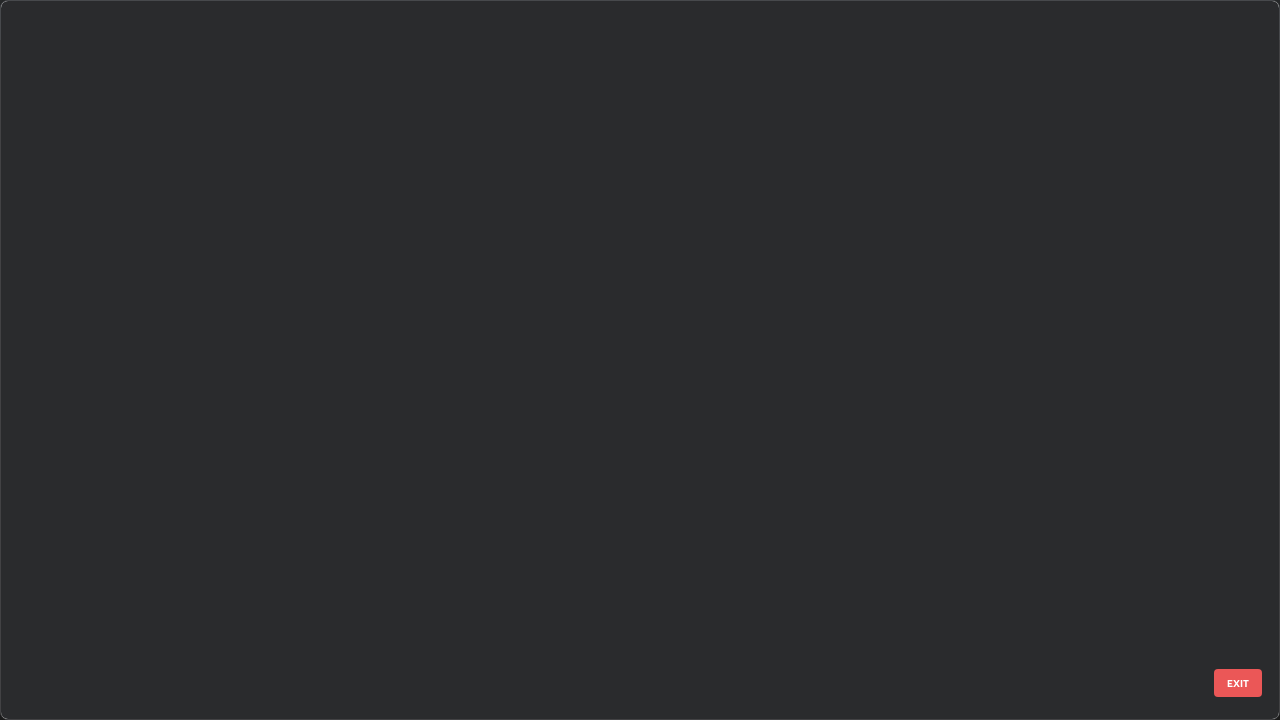 scroll, scrollTop: 9614, scrollLeft: 0, axis: vertical 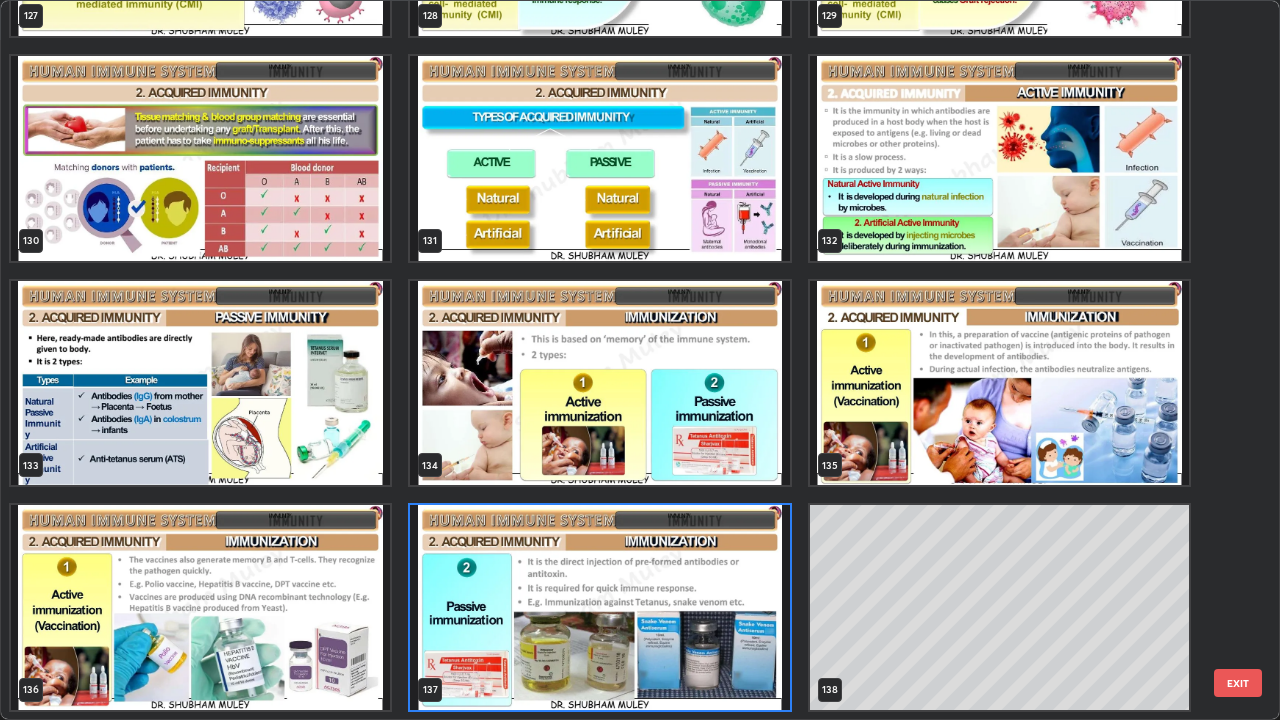 click on "138" at bounding box center [999, 607] 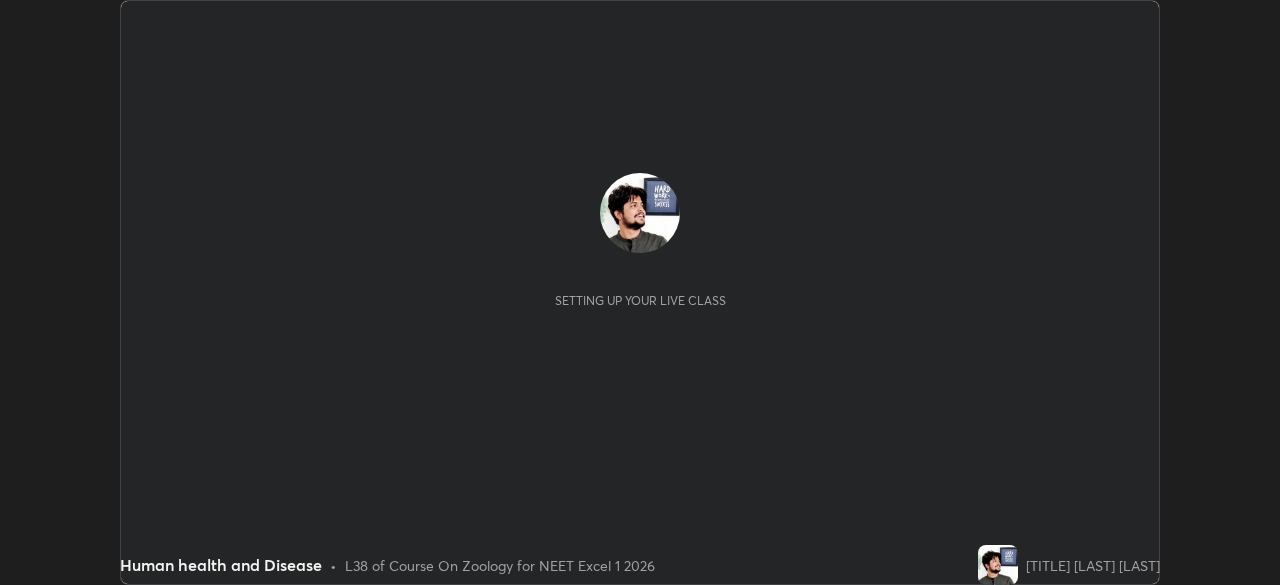 scroll, scrollTop: 0, scrollLeft: 0, axis: both 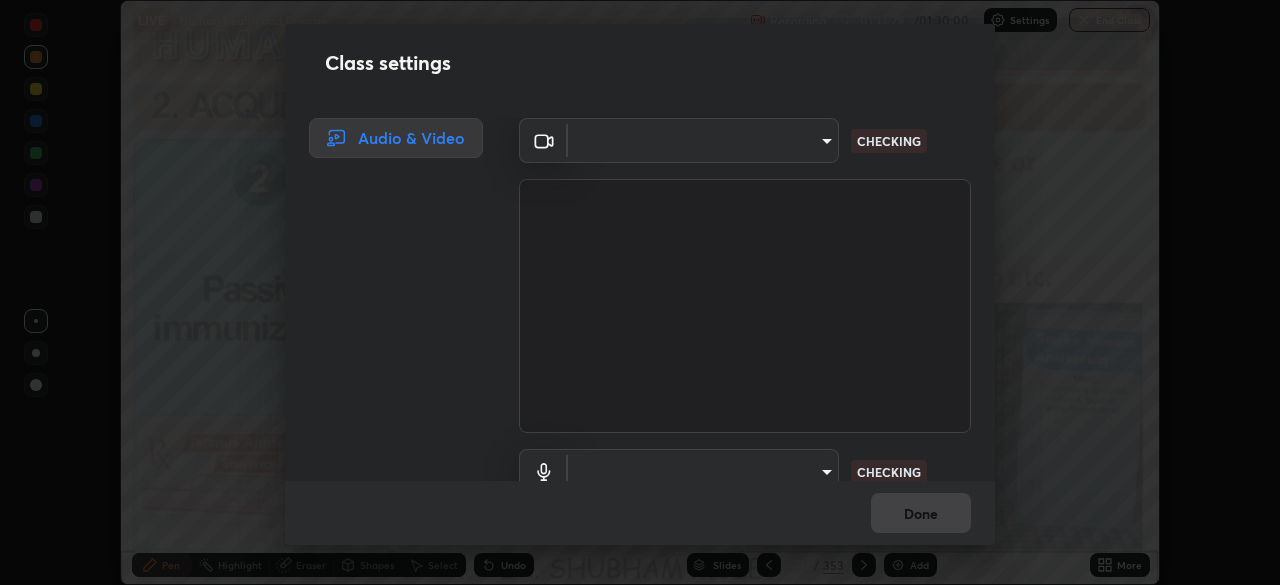 type on "ca2a7f33afe0fd030c916fdd2ec90d924ab41553388ee536aa1d754fc76036d0" 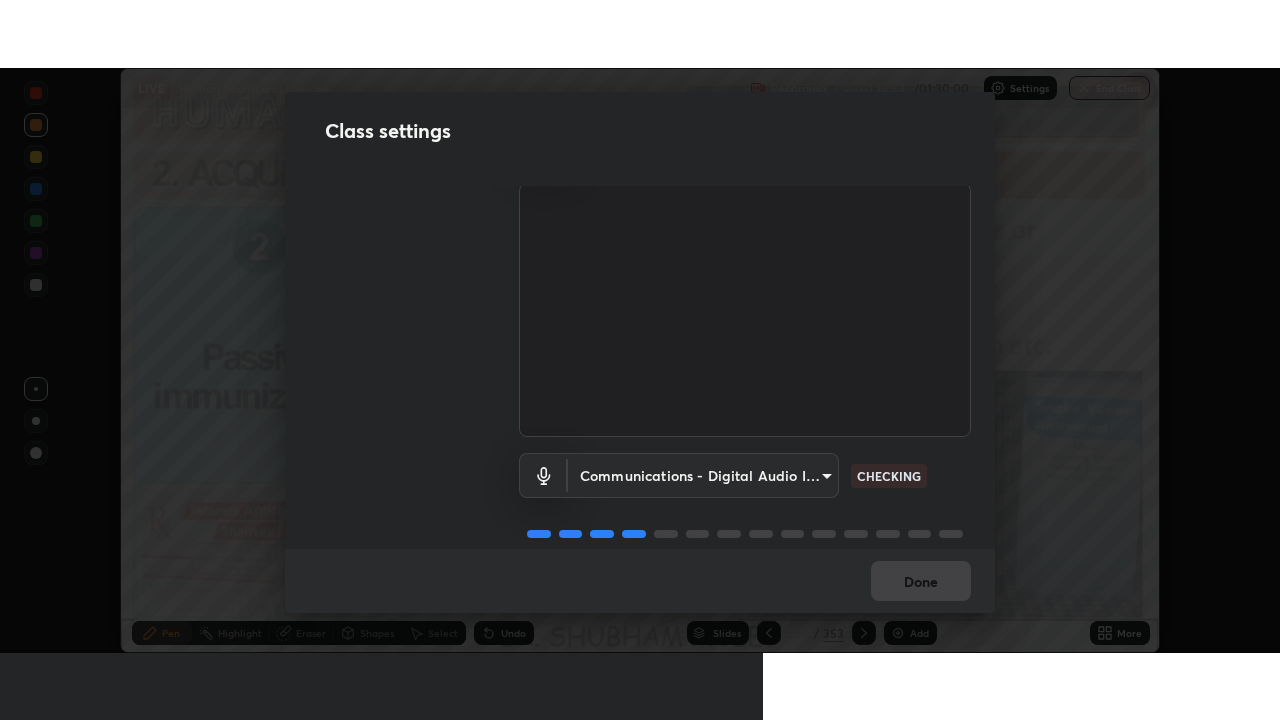 scroll, scrollTop: 91, scrollLeft: 0, axis: vertical 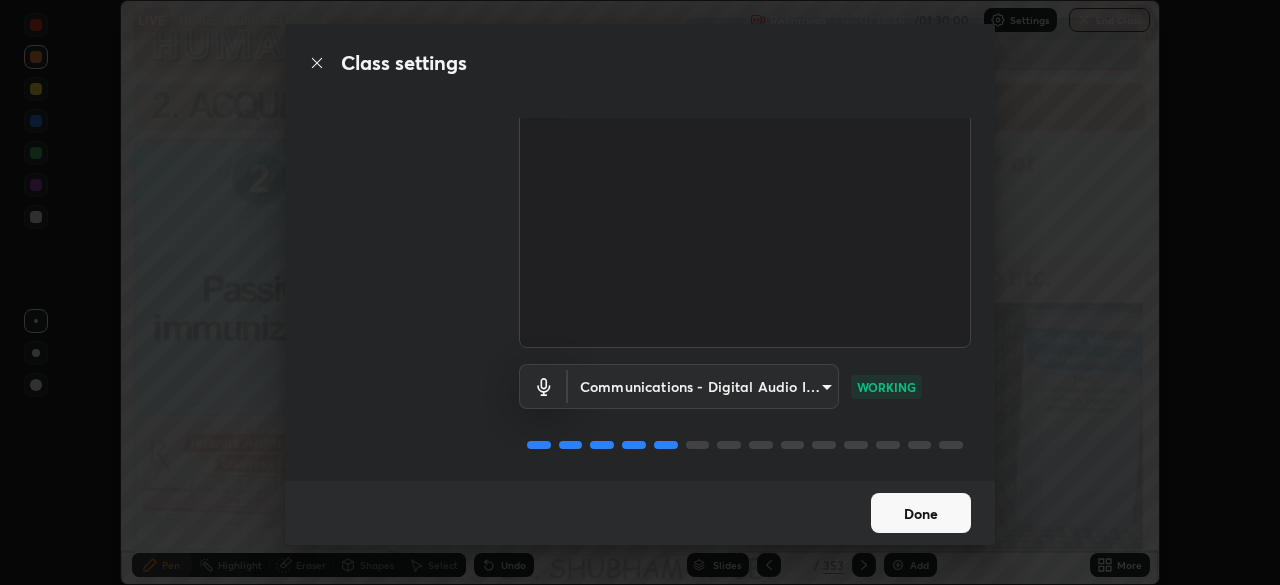 click on "Done" at bounding box center [921, 513] 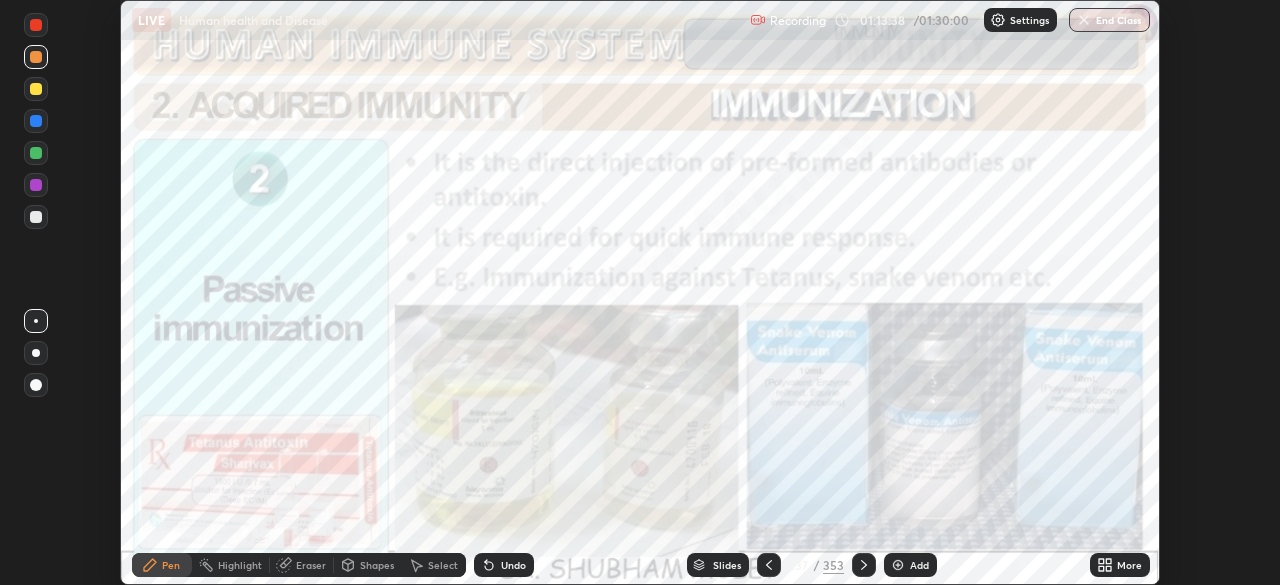 click 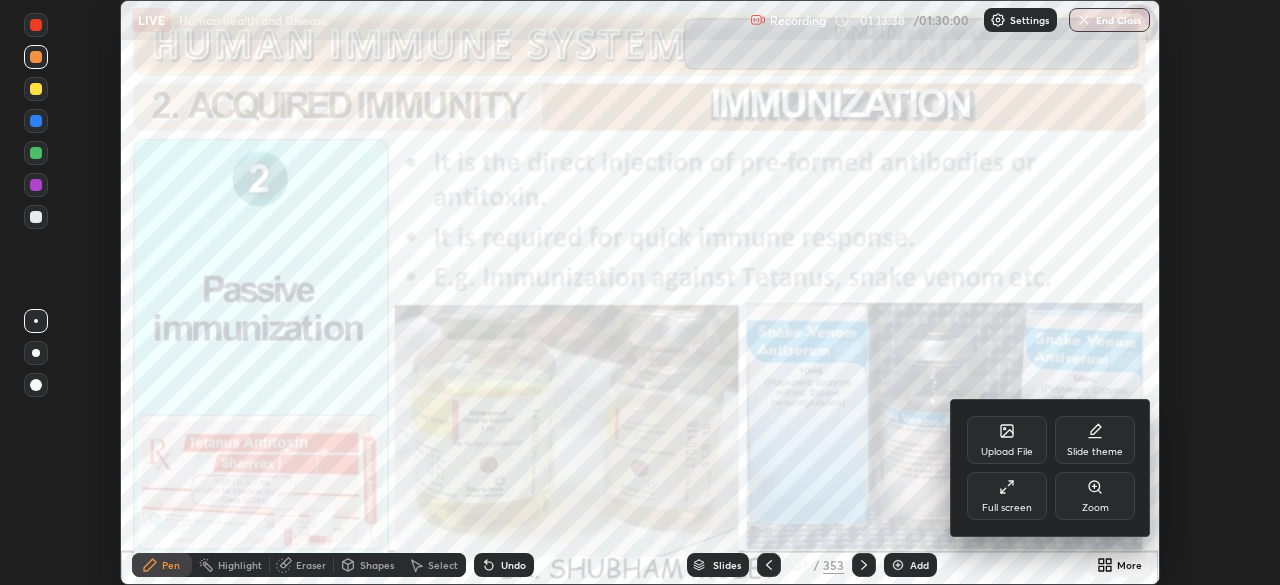 click on "Full screen" at bounding box center [1007, 496] 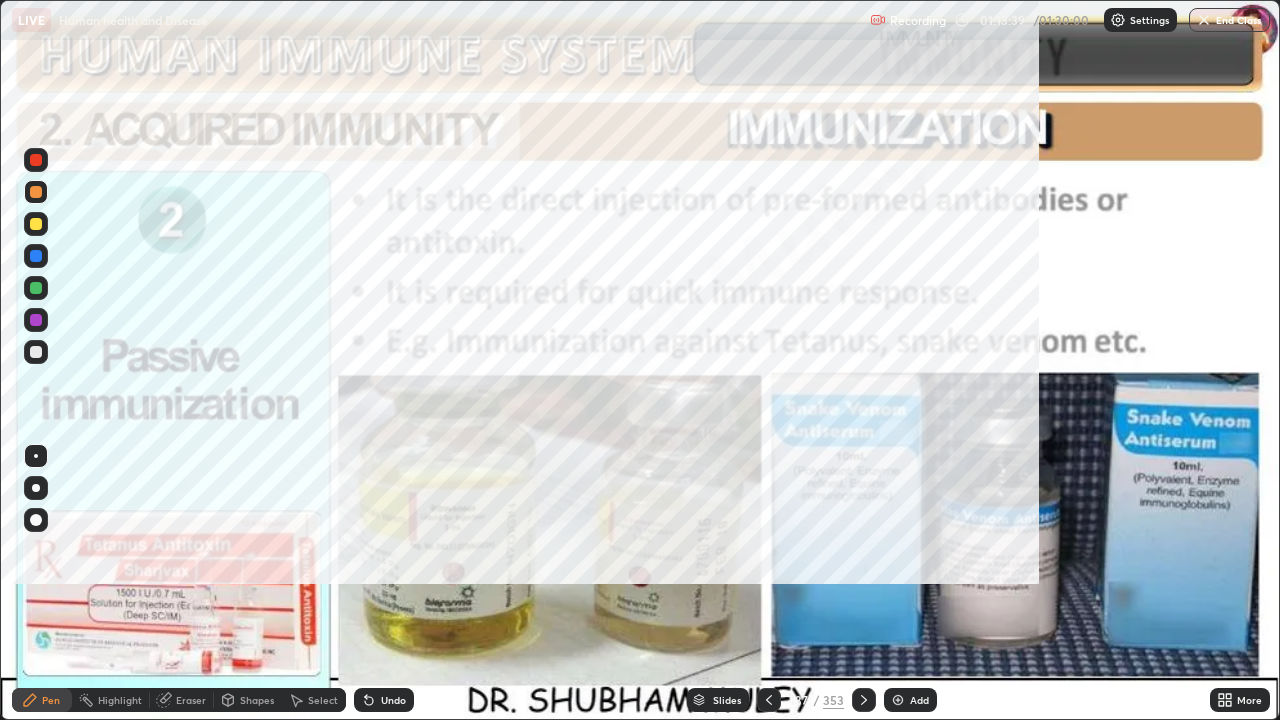 scroll, scrollTop: 99280, scrollLeft: 98720, axis: both 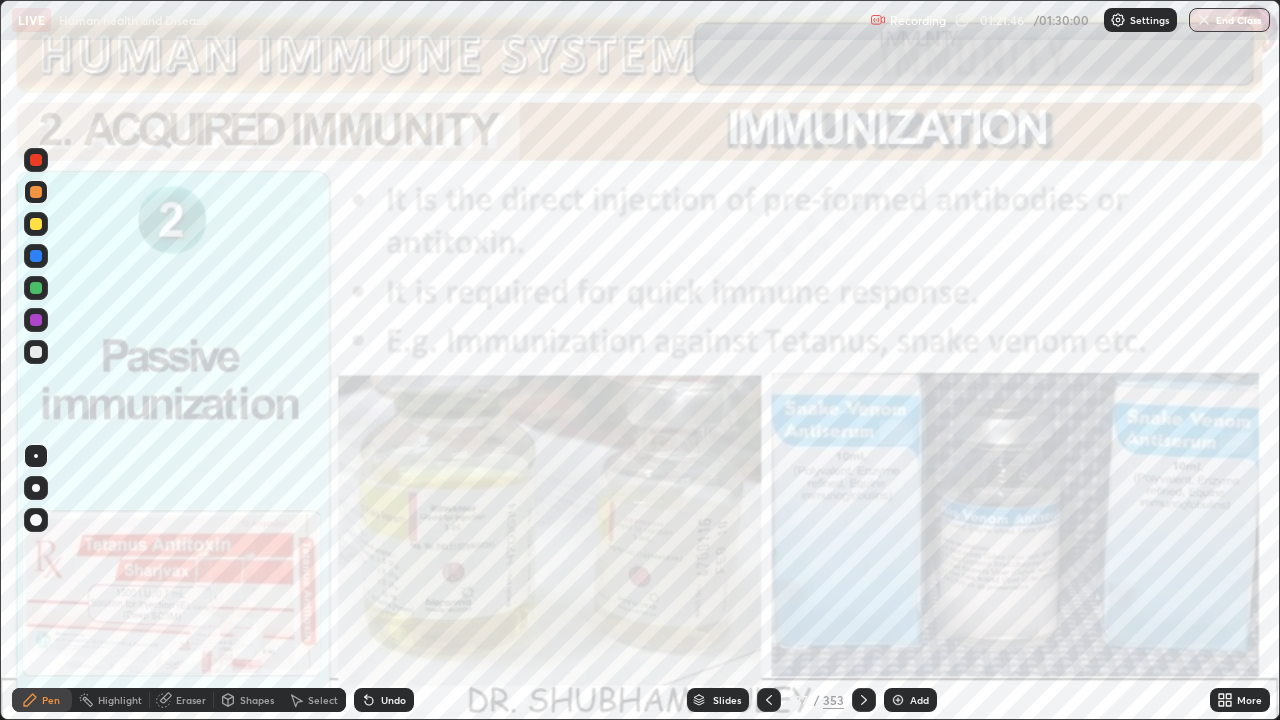 click 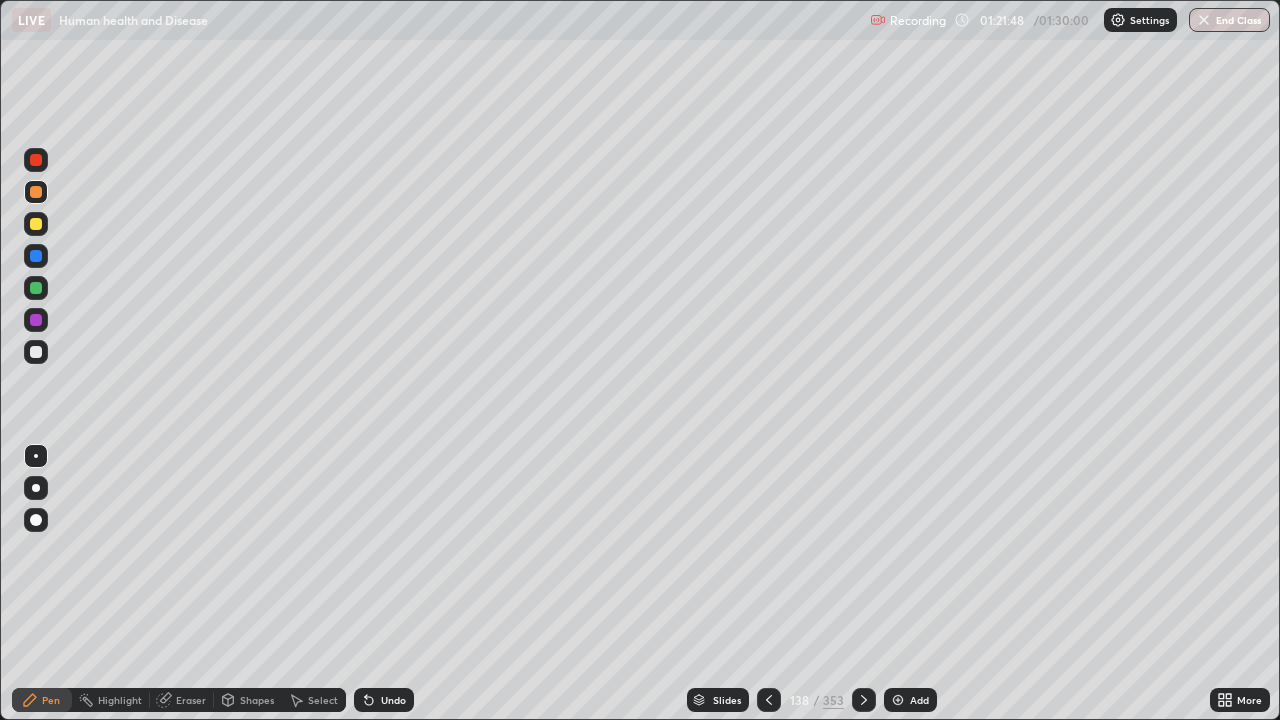 click 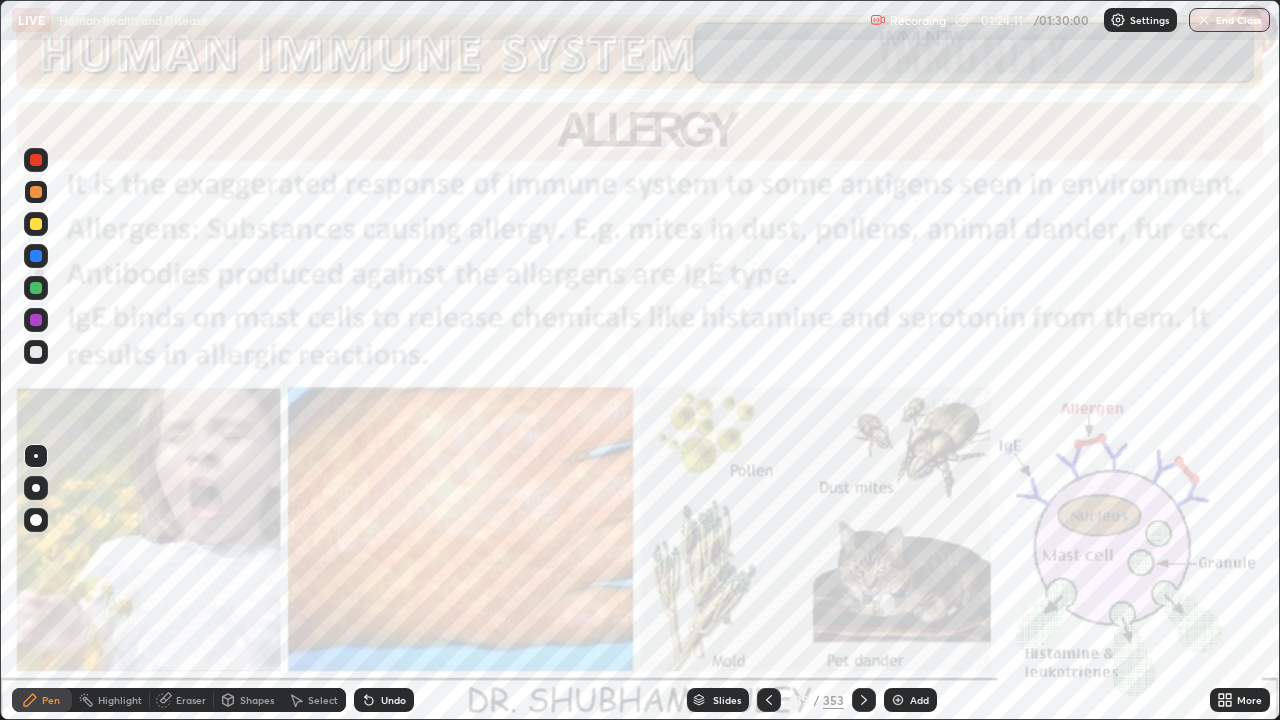 click 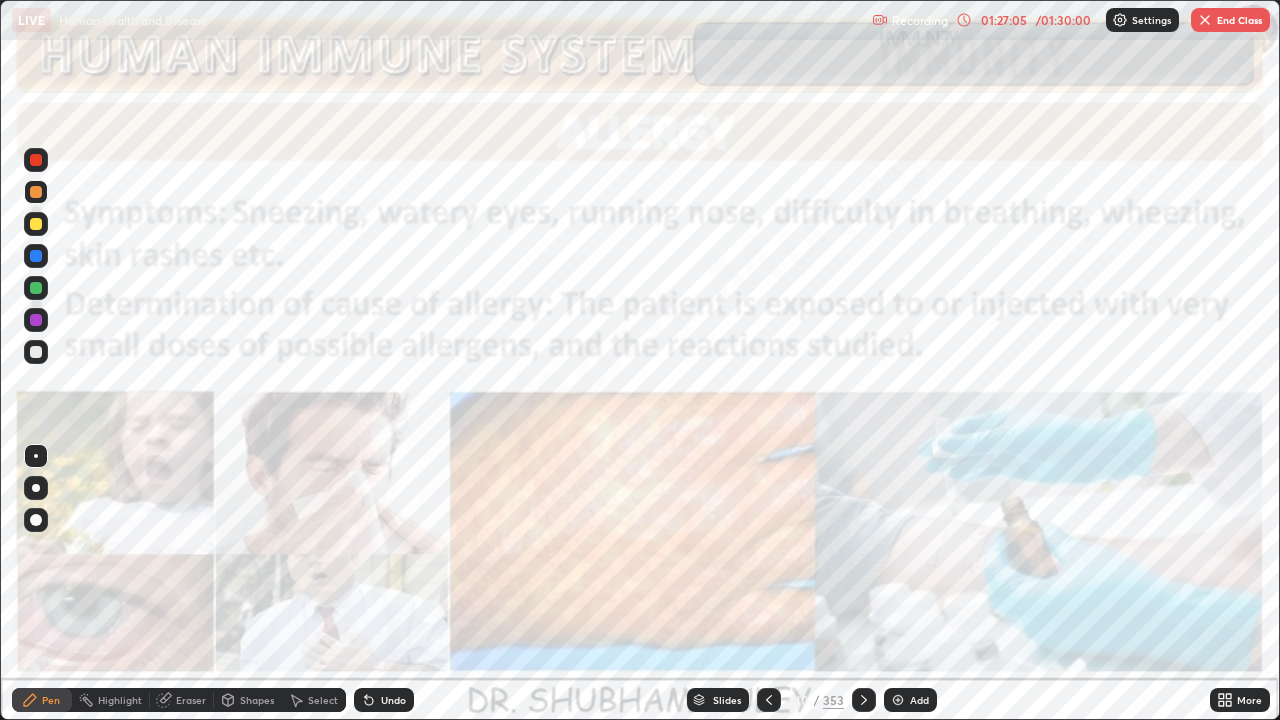 click 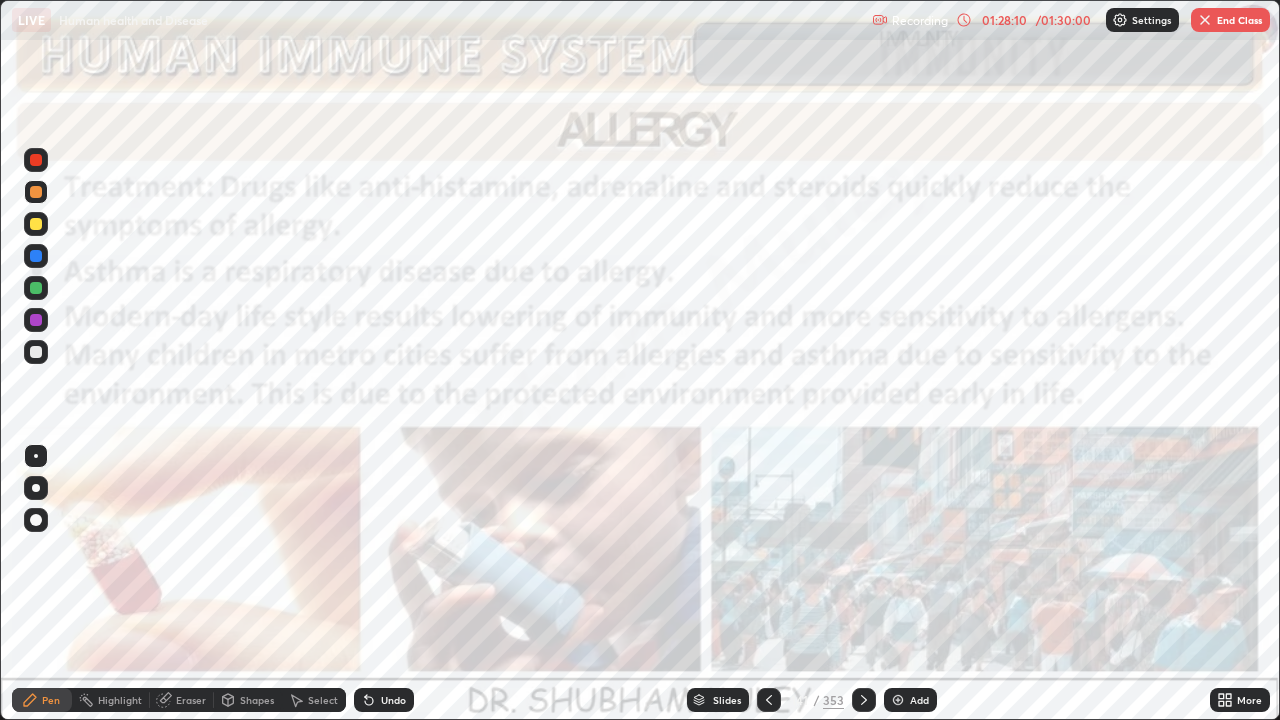 click at bounding box center [1205, 20] 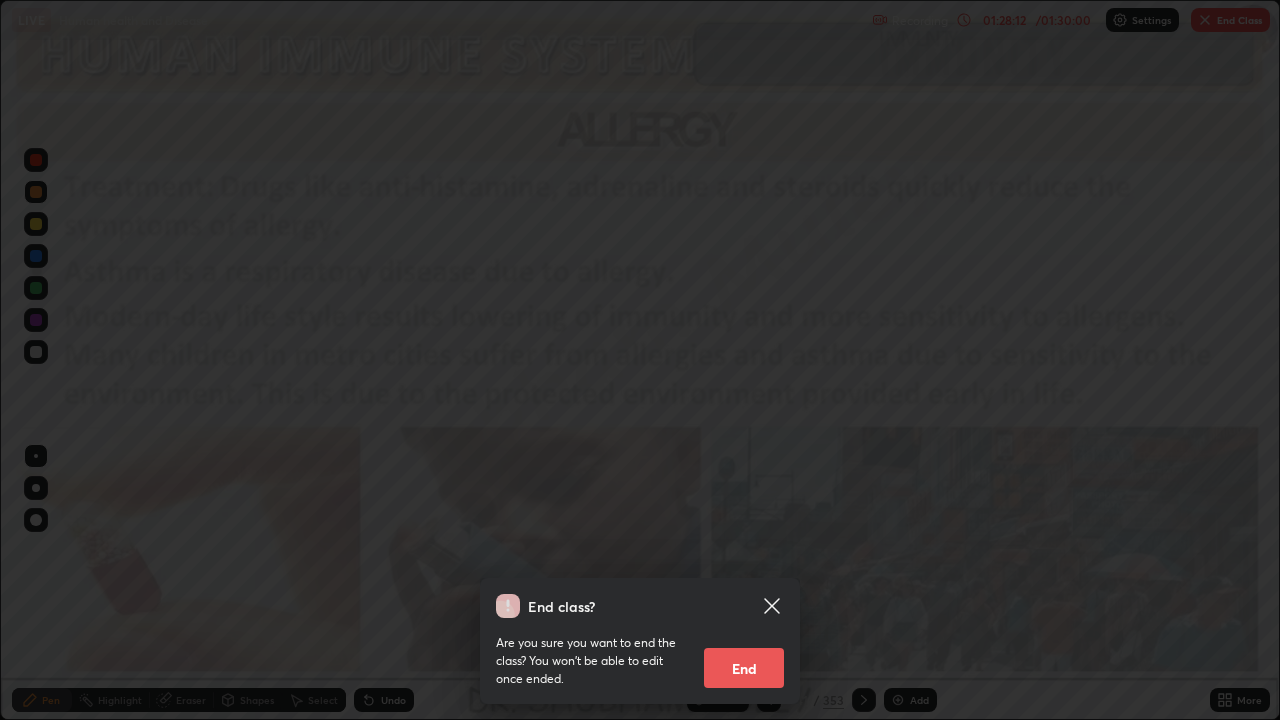 click on "End" at bounding box center (744, 668) 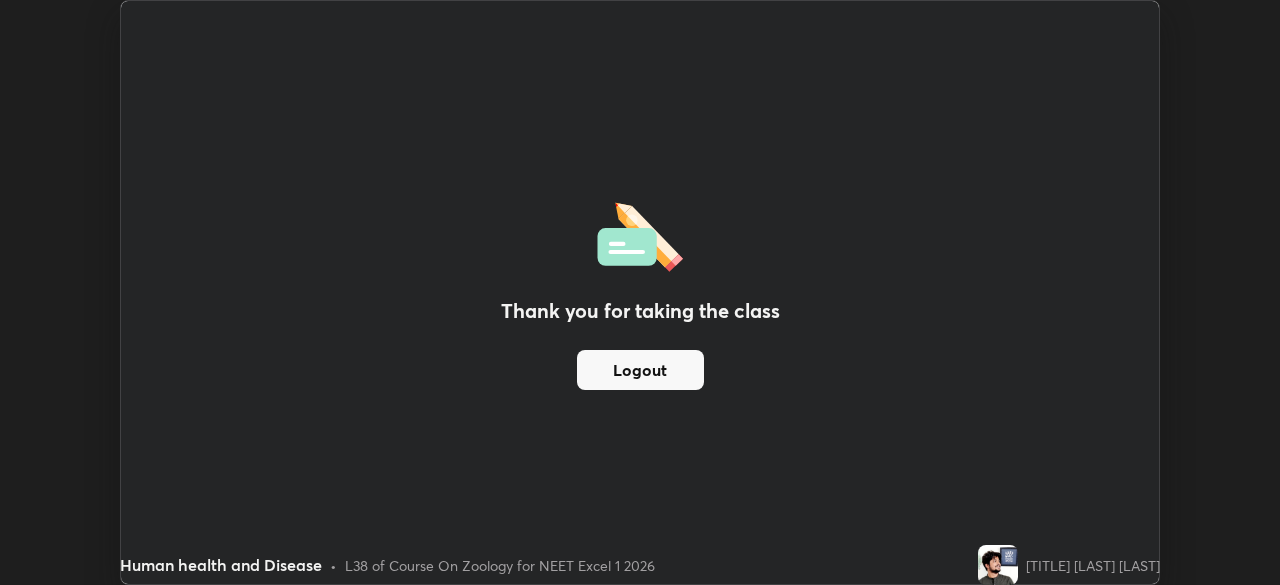 scroll, scrollTop: 585, scrollLeft: 1280, axis: both 